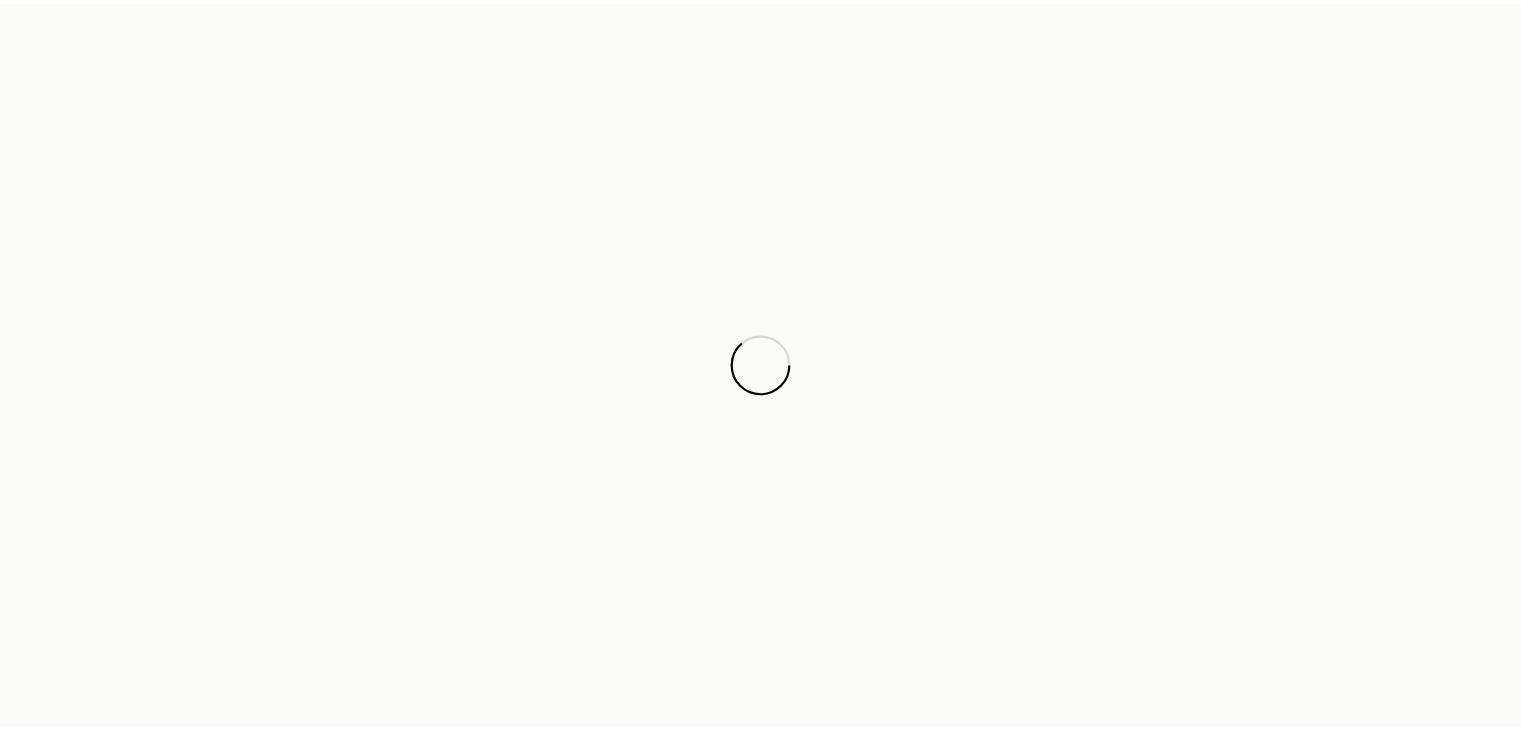 scroll, scrollTop: 0, scrollLeft: 0, axis: both 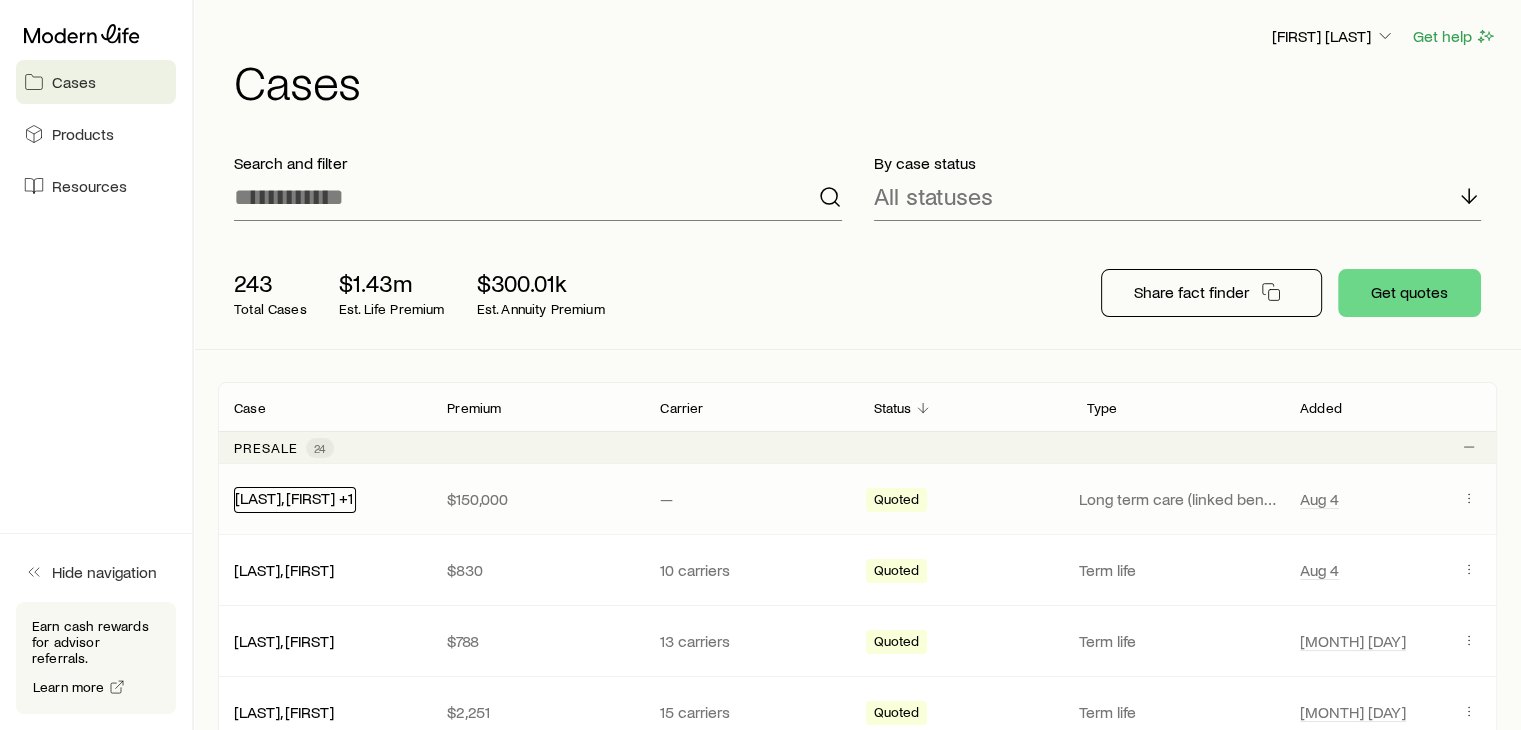 click on "[LAST], [FIRST] +1" at bounding box center [294, 497] 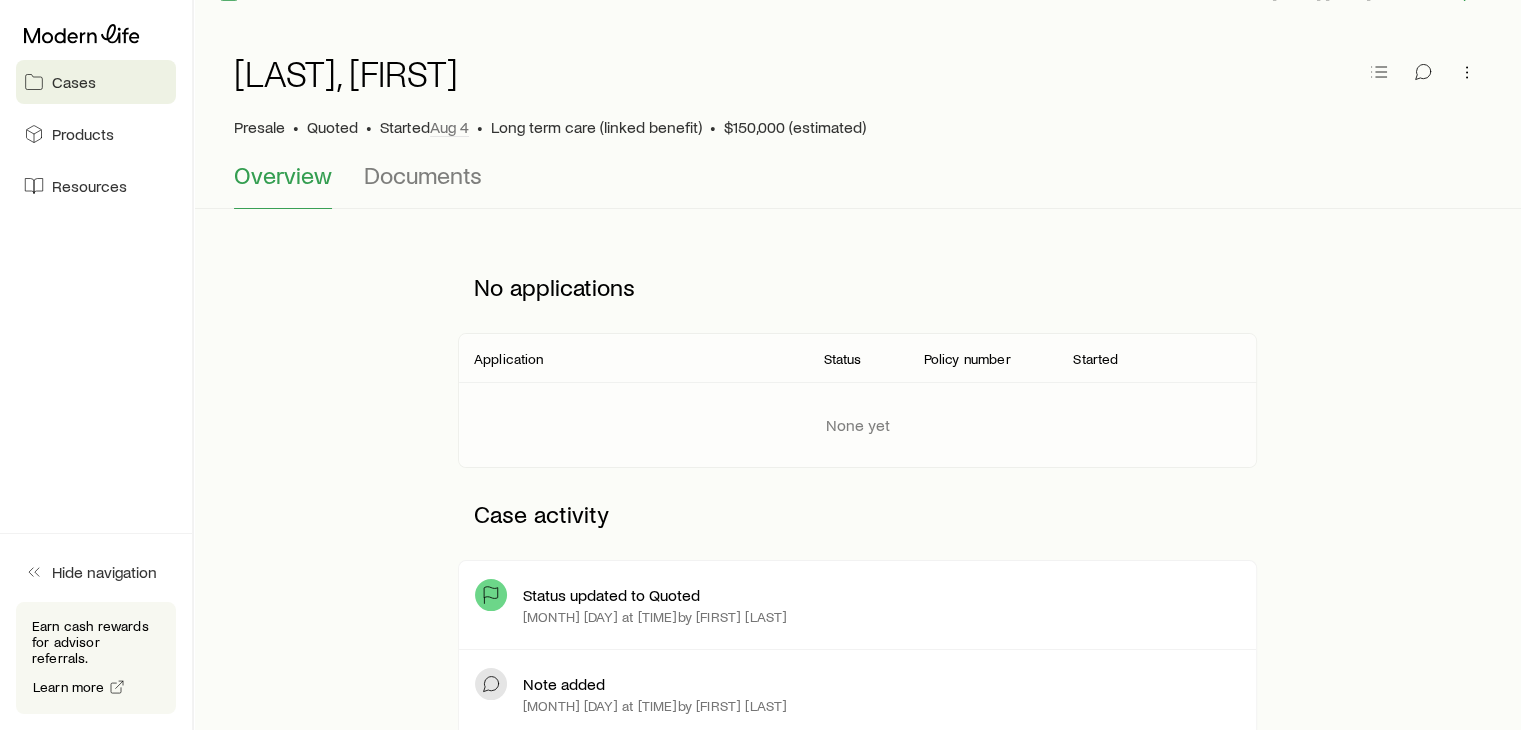 scroll, scrollTop: 0, scrollLeft: 0, axis: both 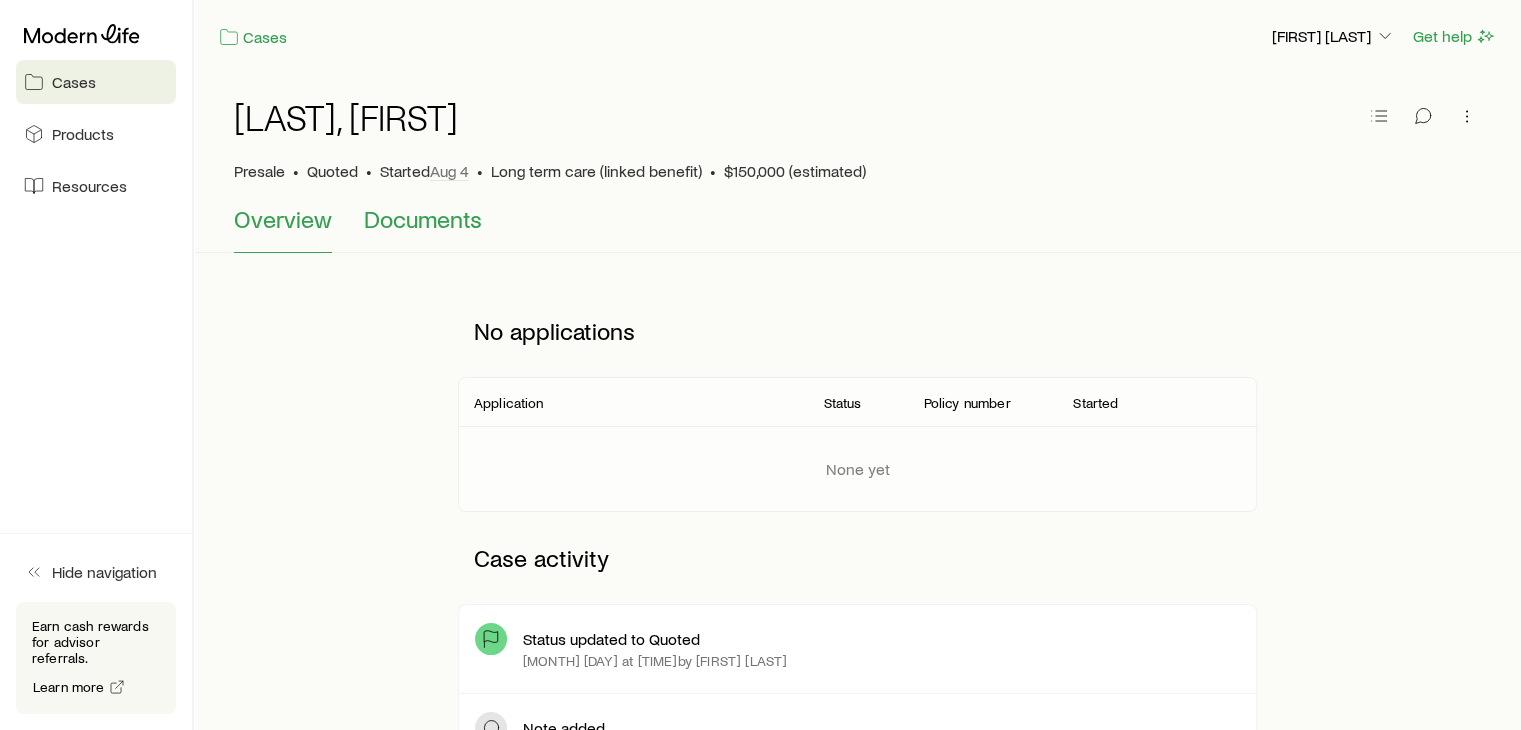 click on "Documents" at bounding box center (423, 229) 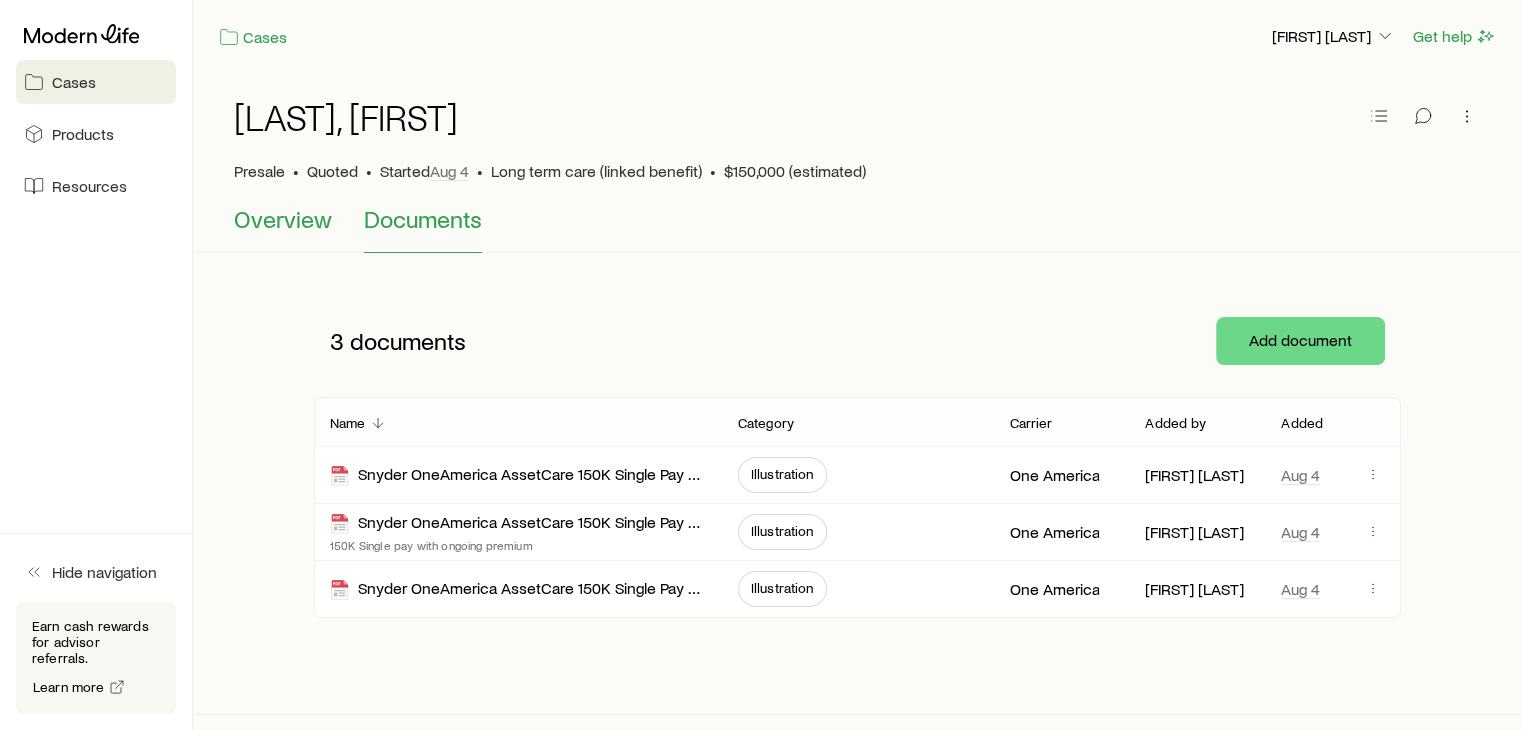 drag, startPoint x: 438, startPoint y: 241, endPoint x: 327, endPoint y: 251, distance: 111.44954 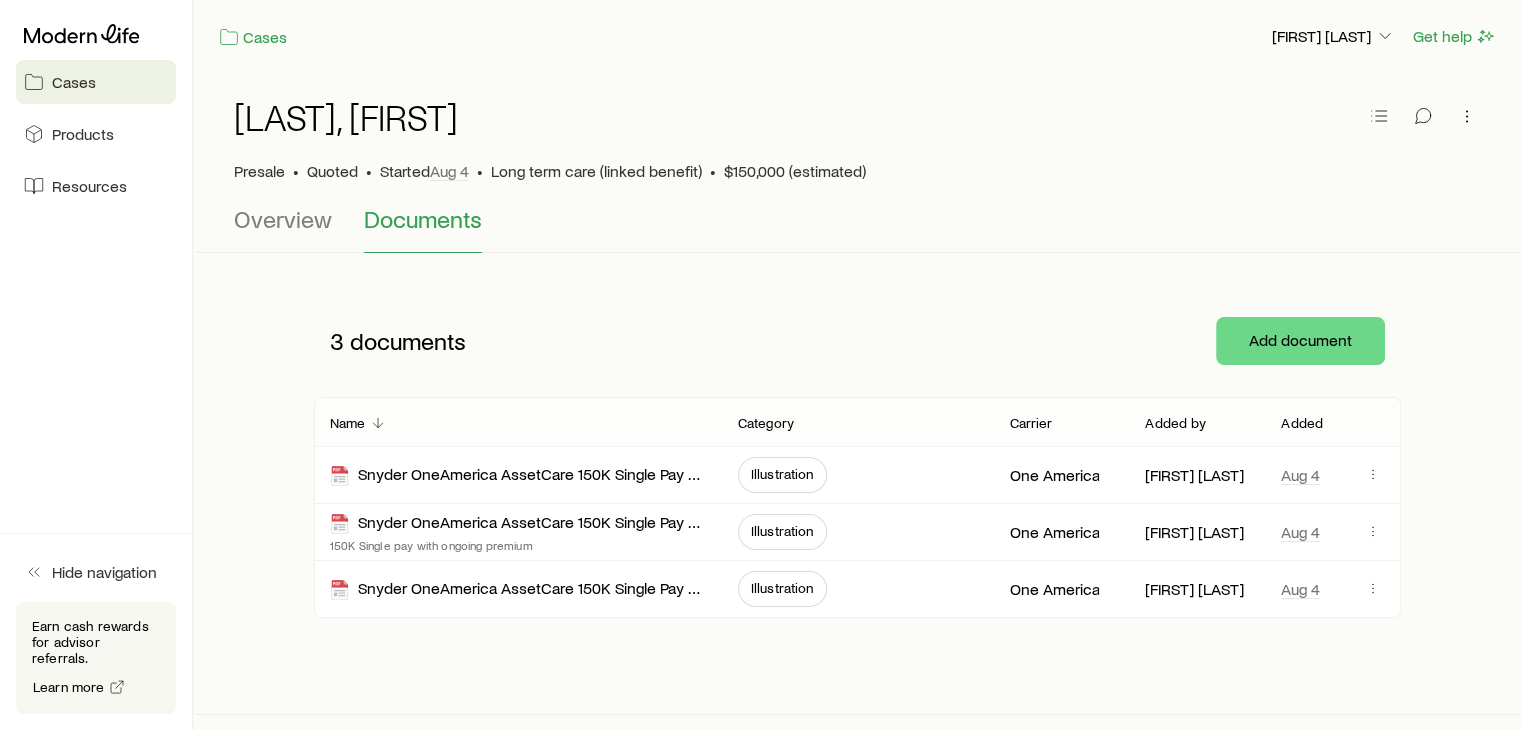 click at bounding box center [96, 34] 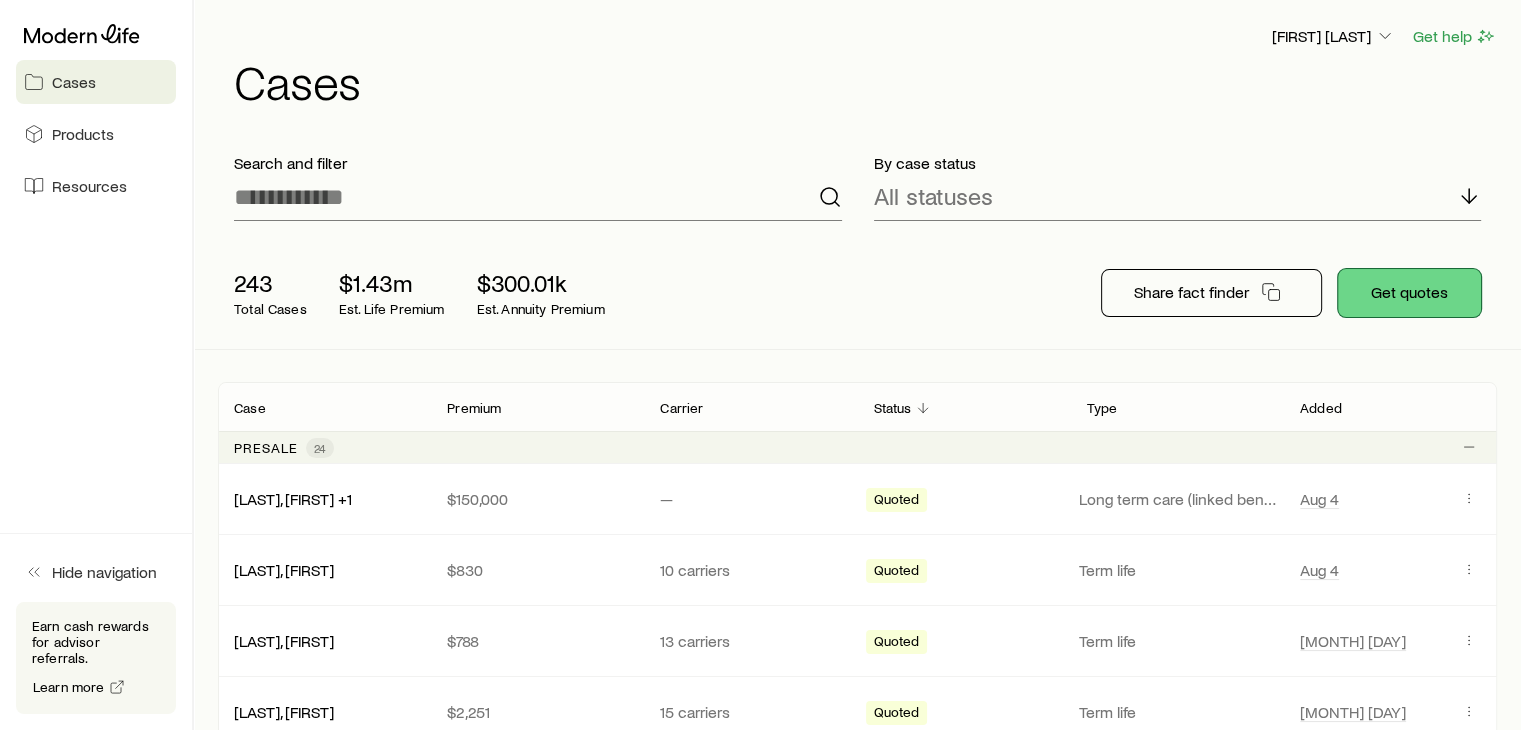 click on "Get quotes" at bounding box center [1409, 293] 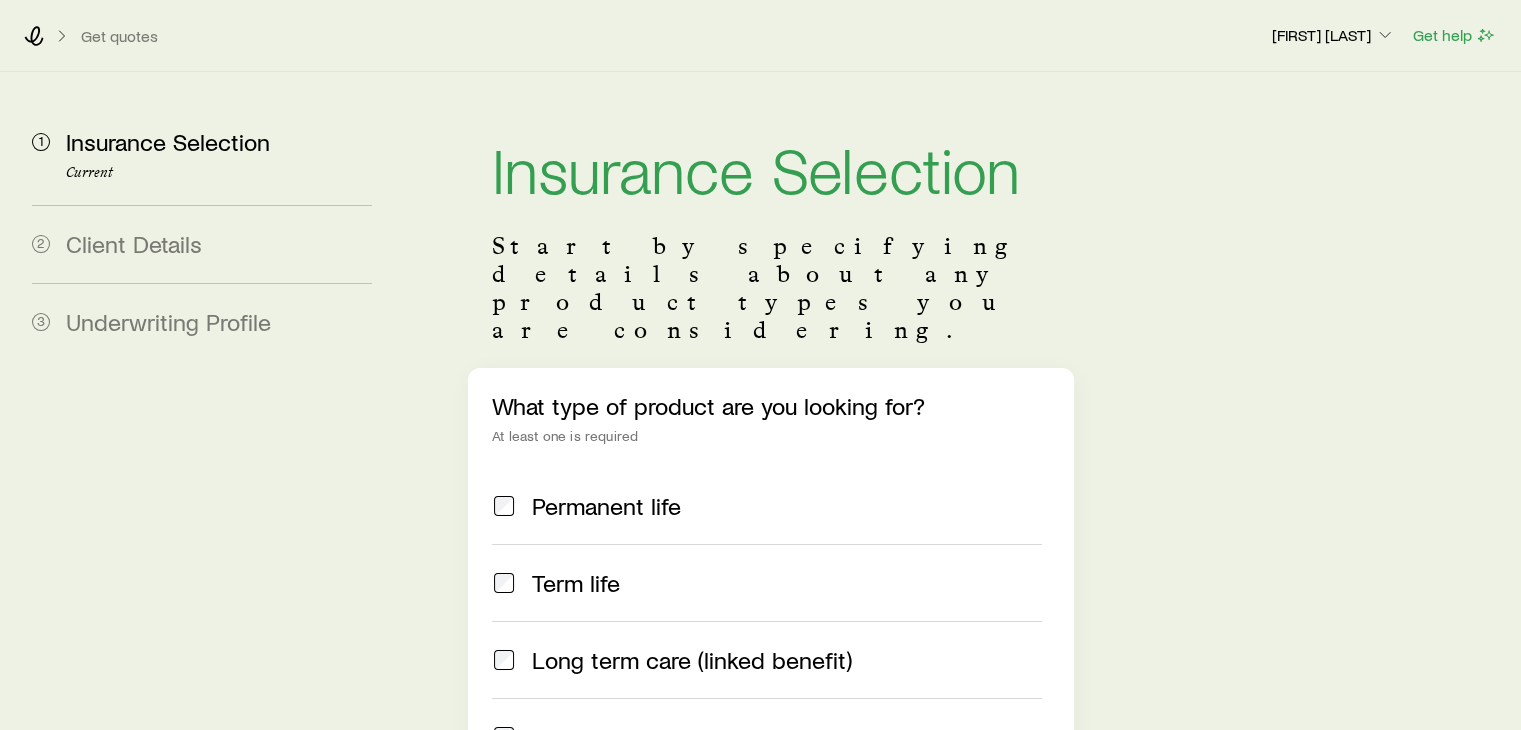 click on "Term life" at bounding box center [576, 583] 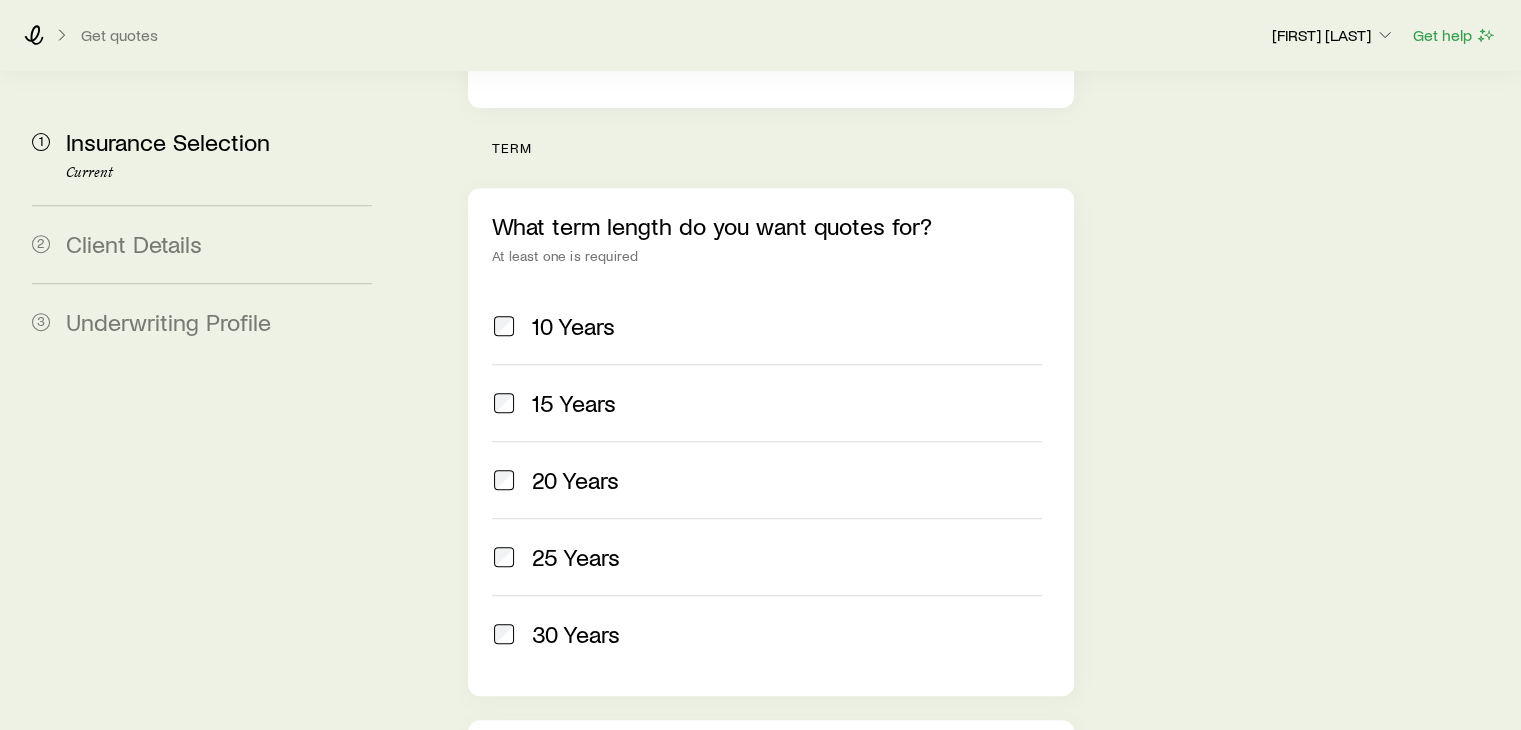 scroll, scrollTop: 773, scrollLeft: 0, axis: vertical 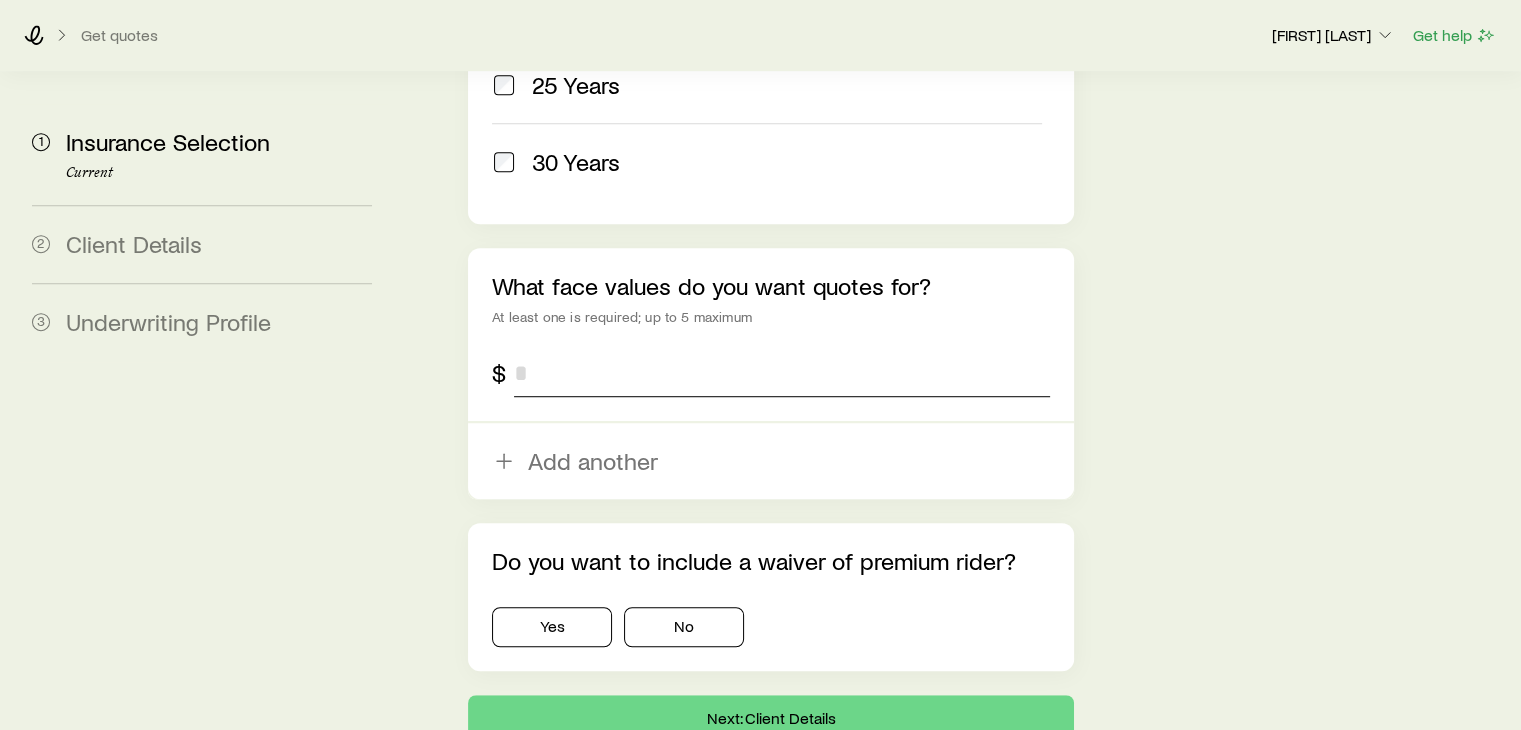click at bounding box center (781, 373) 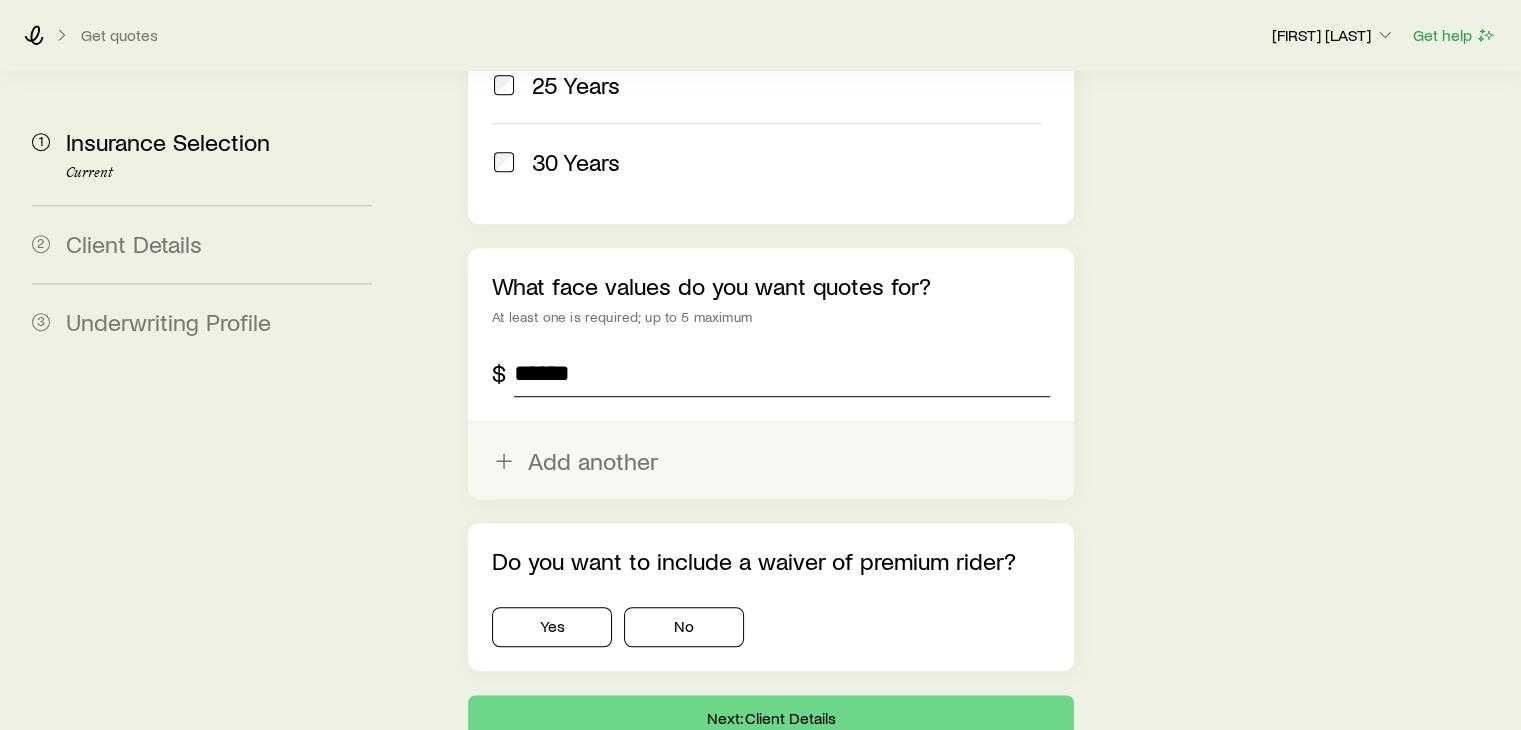 type on "******" 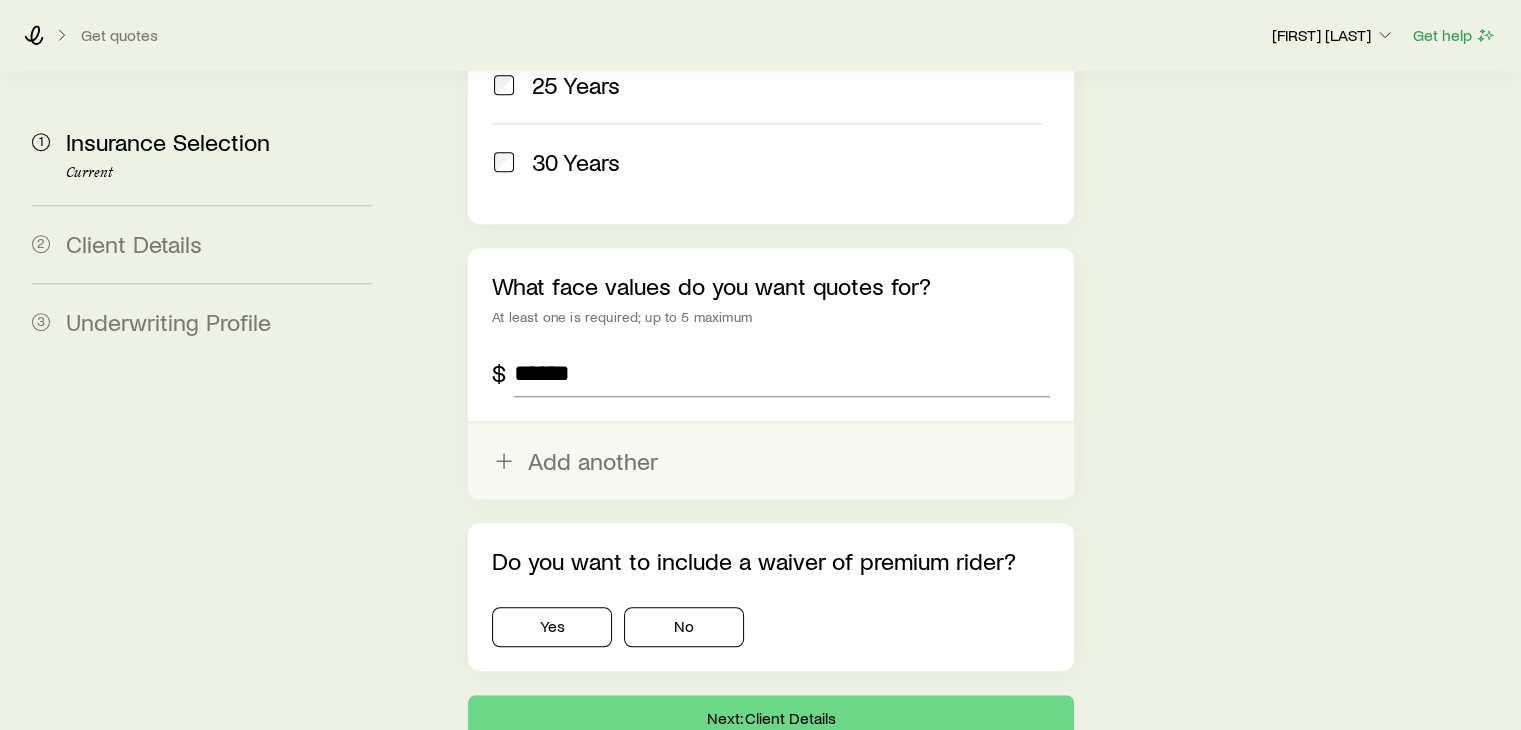 click 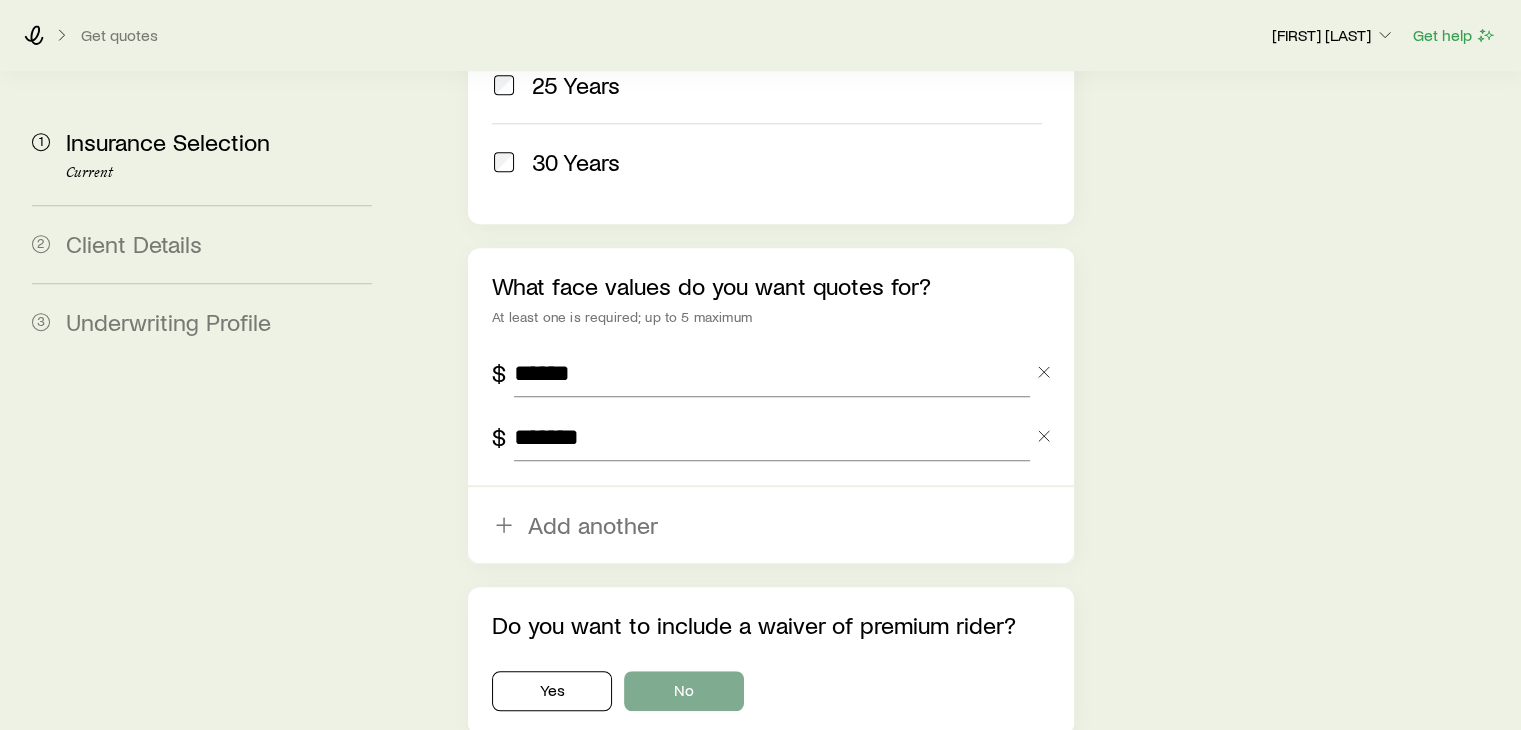 type on "*******" 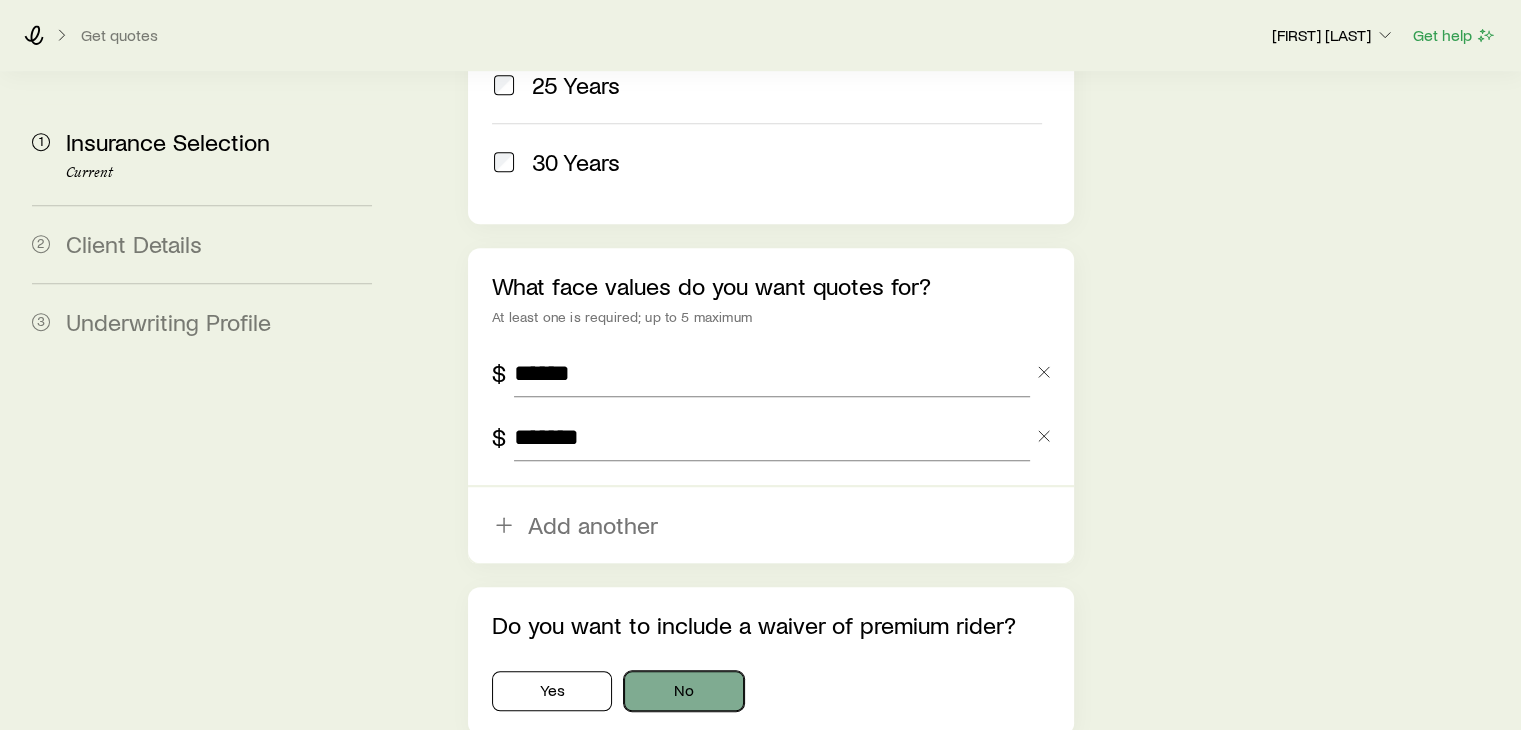 click on "No" at bounding box center (684, 691) 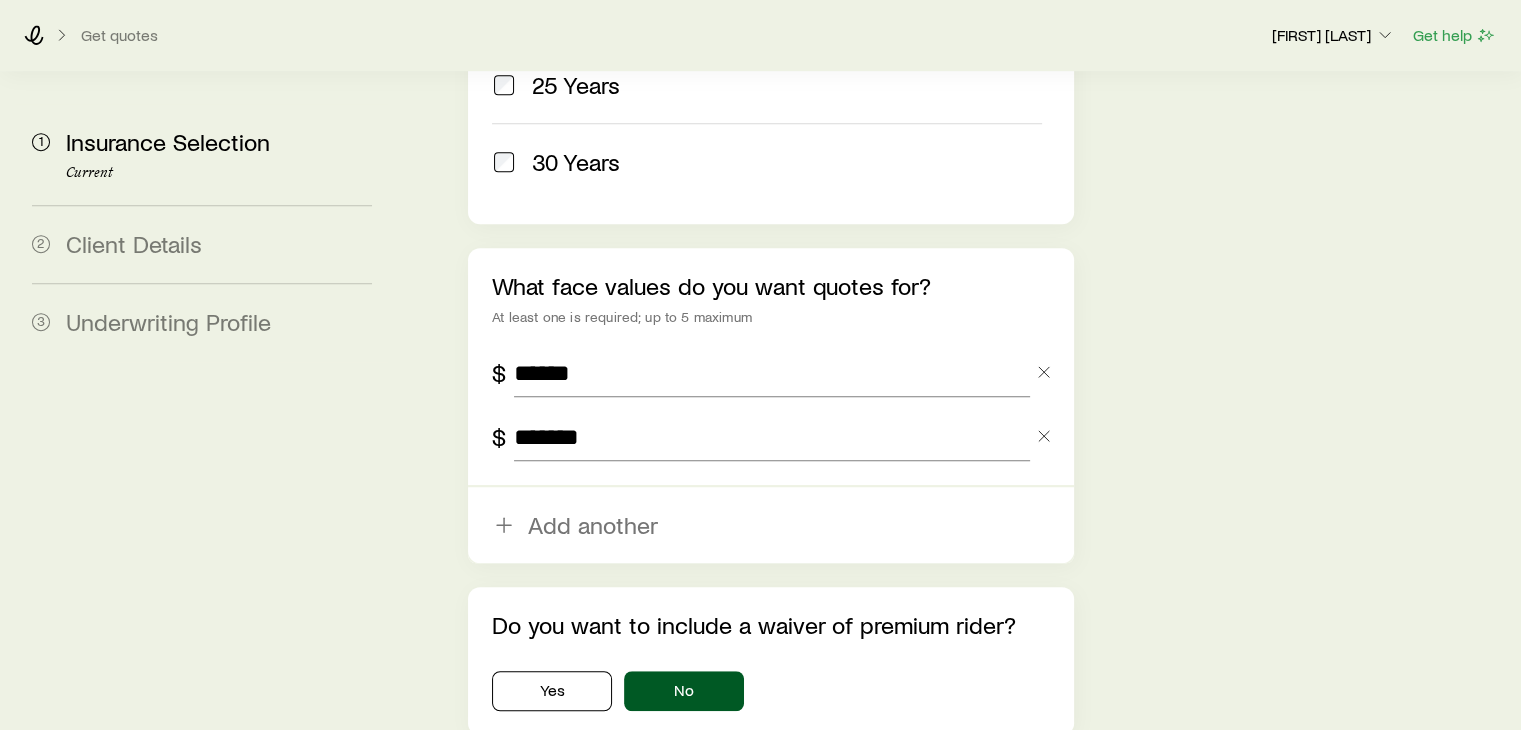 click on "Next: Client Details" at bounding box center (770, 783) 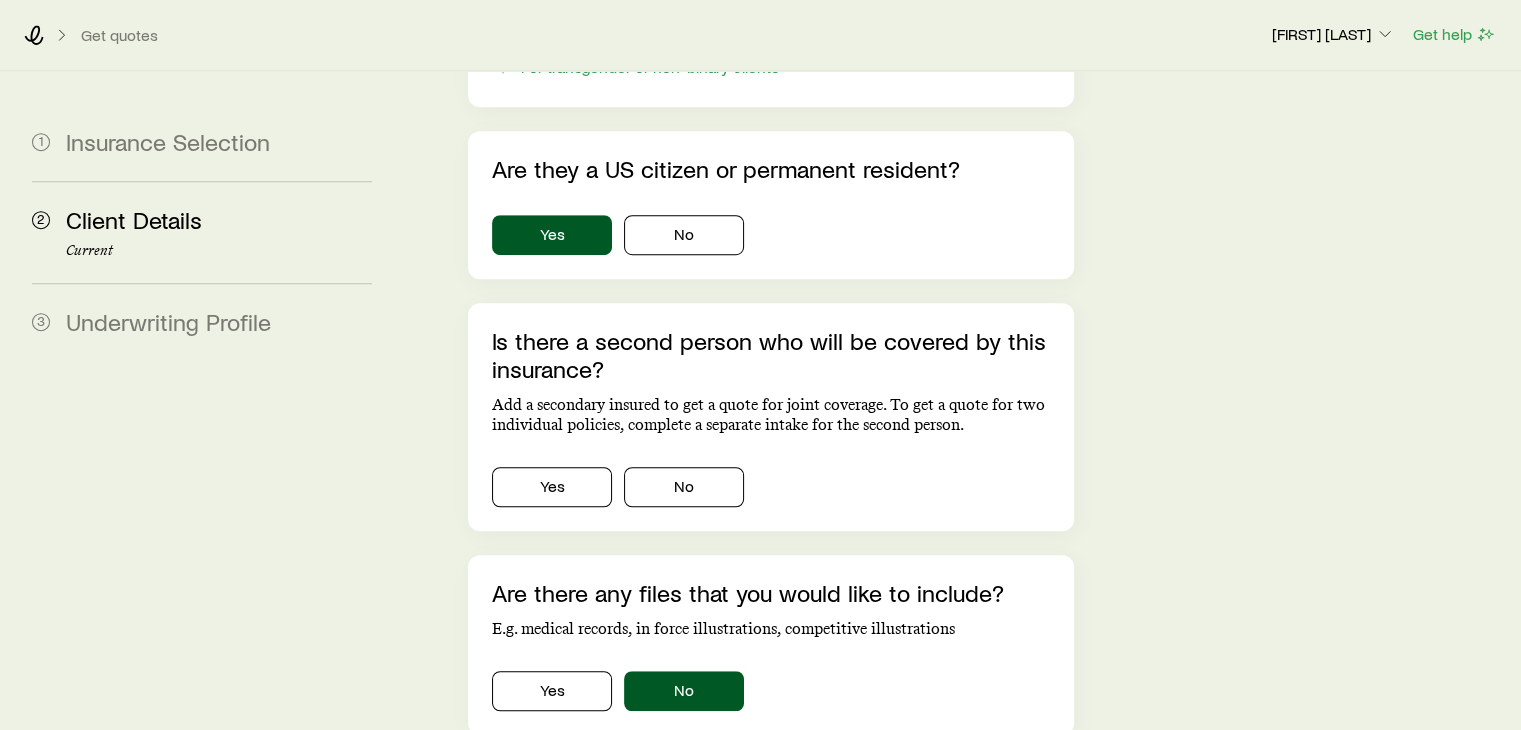 scroll, scrollTop: 0, scrollLeft: 0, axis: both 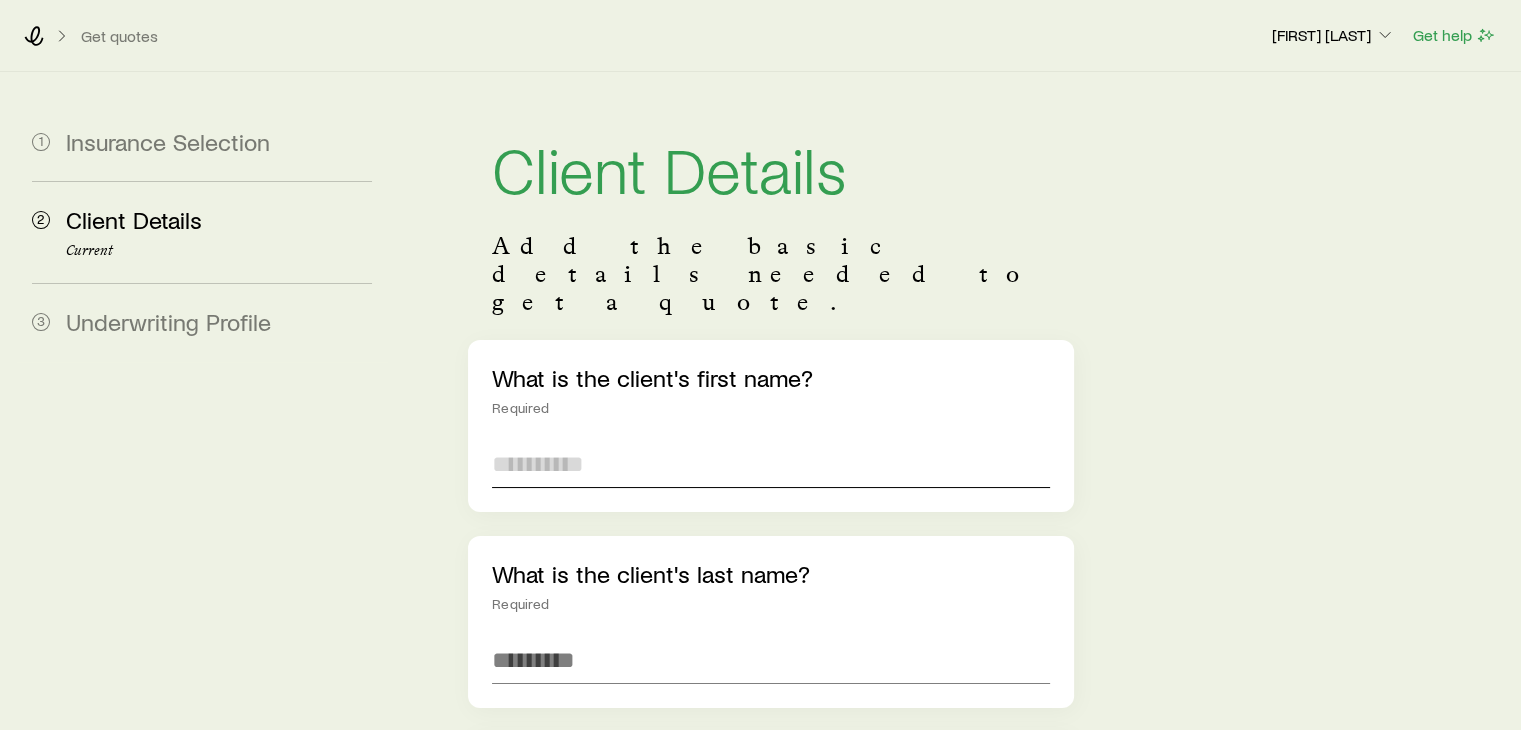 click at bounding box center (770, 464) 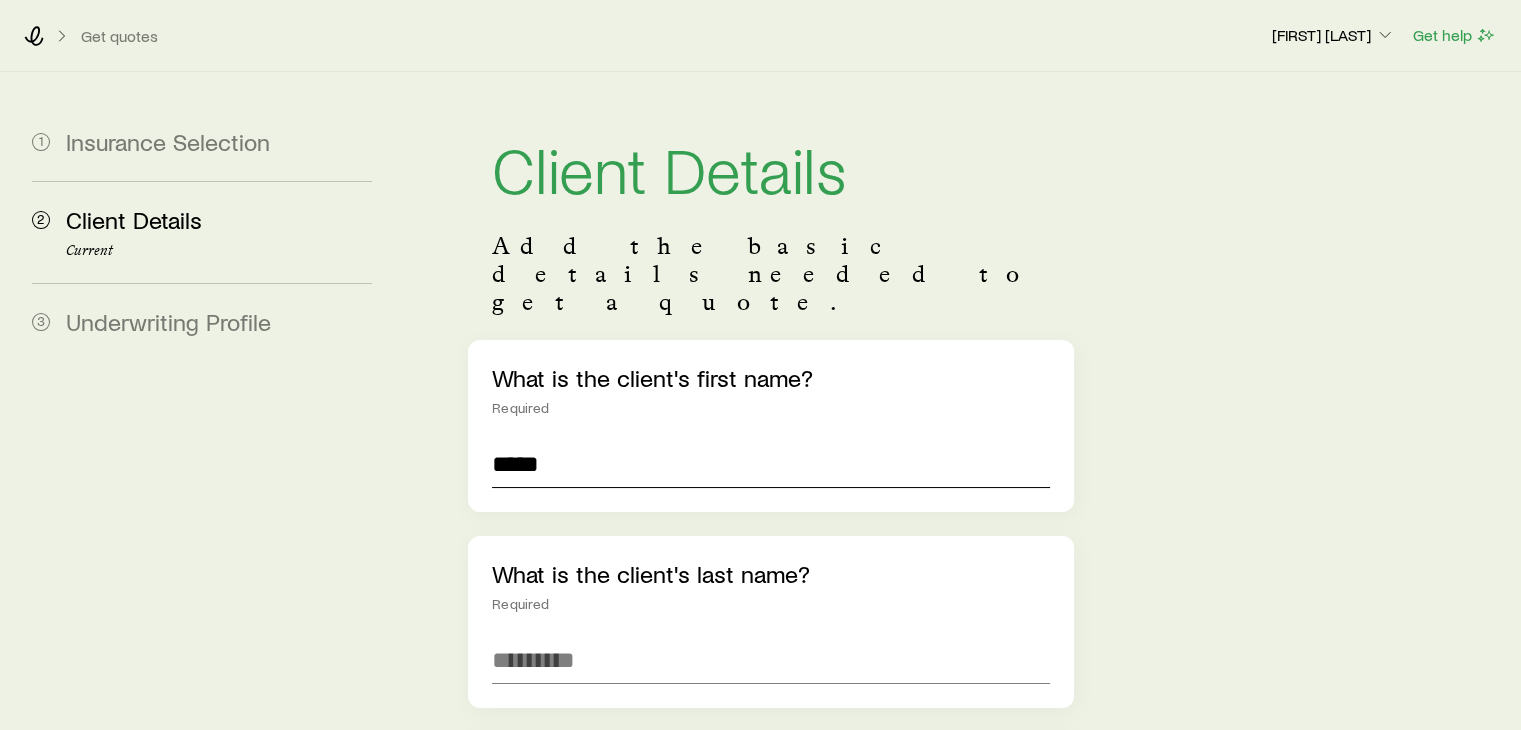 type on "*****" 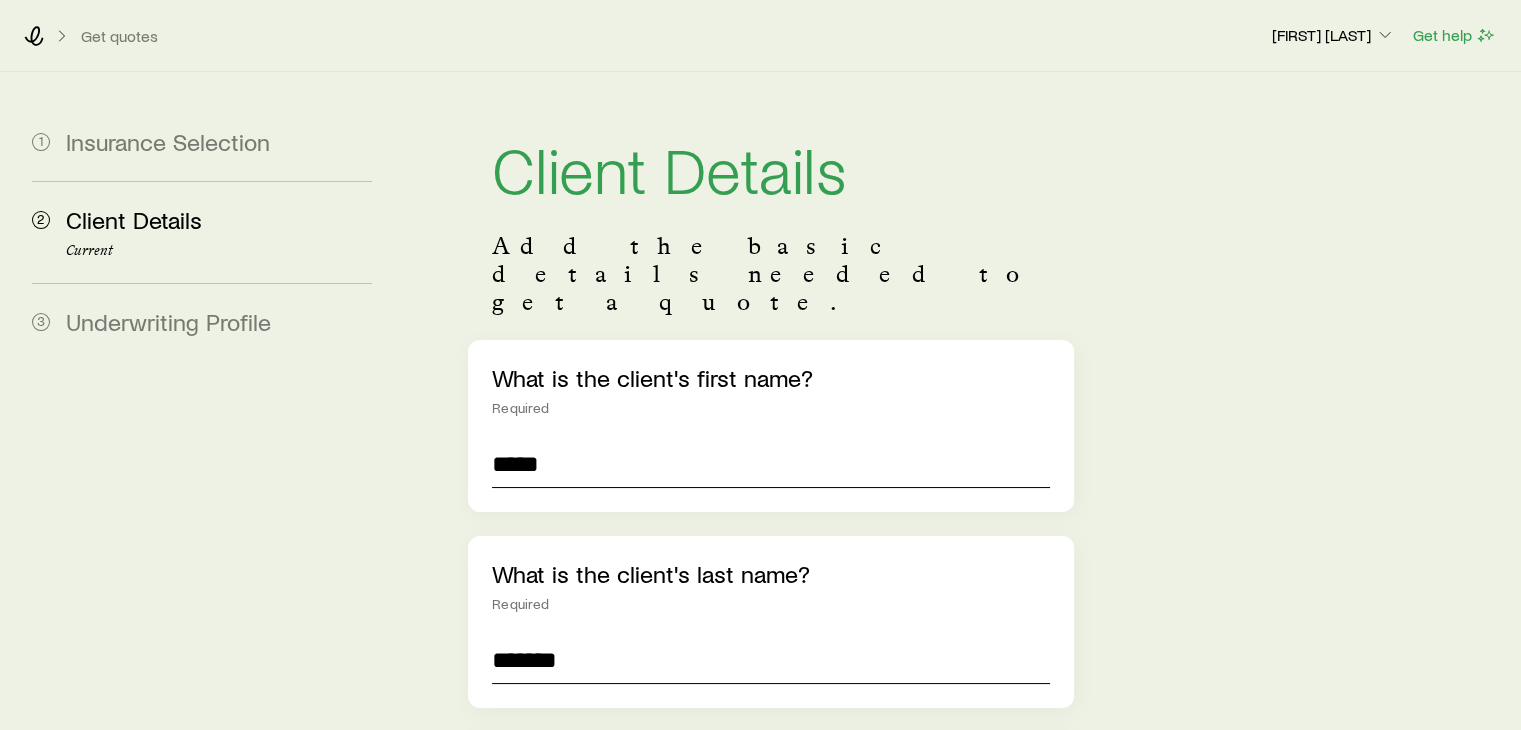 type on "*******" 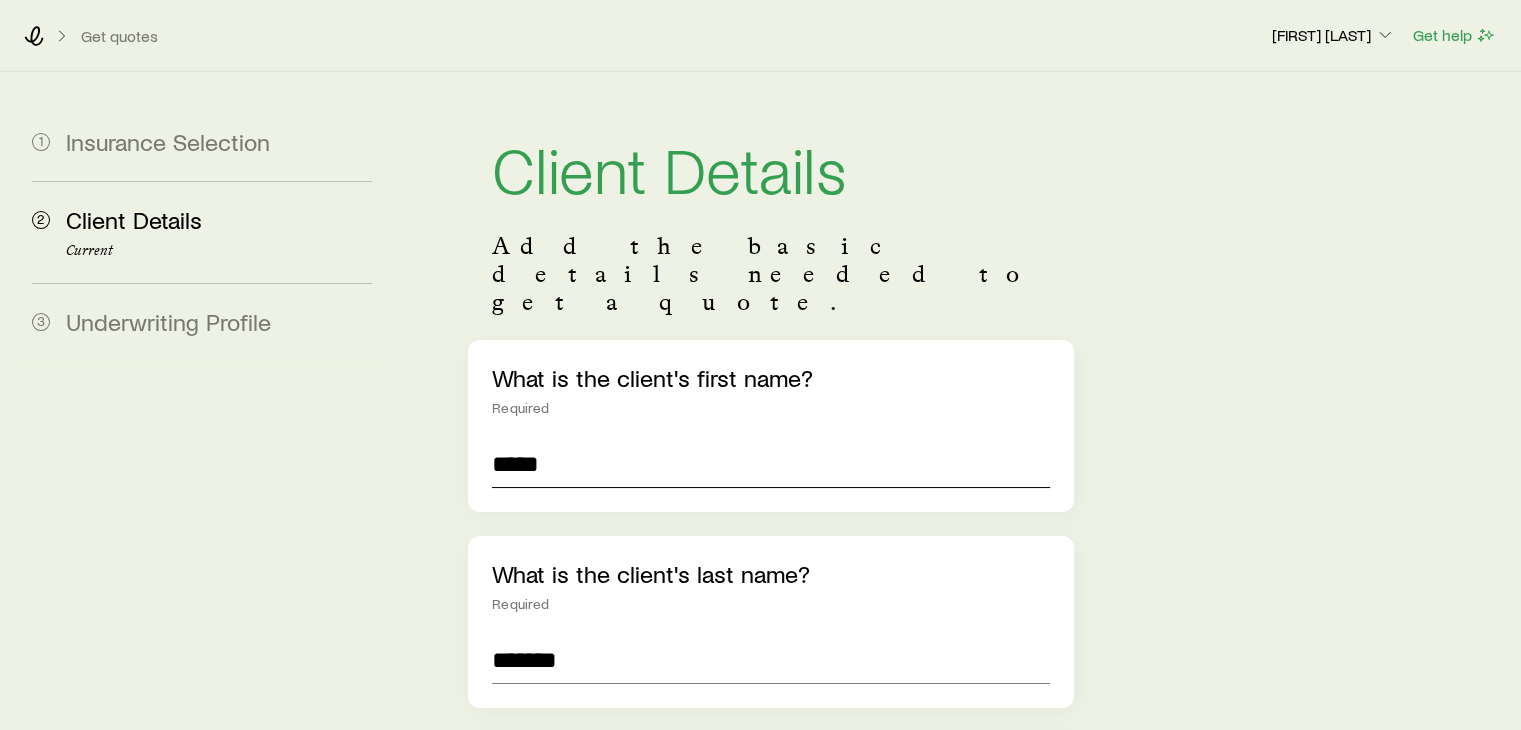 scroll, scrollTop: 435, scrollLeft: 0, axis: vertical 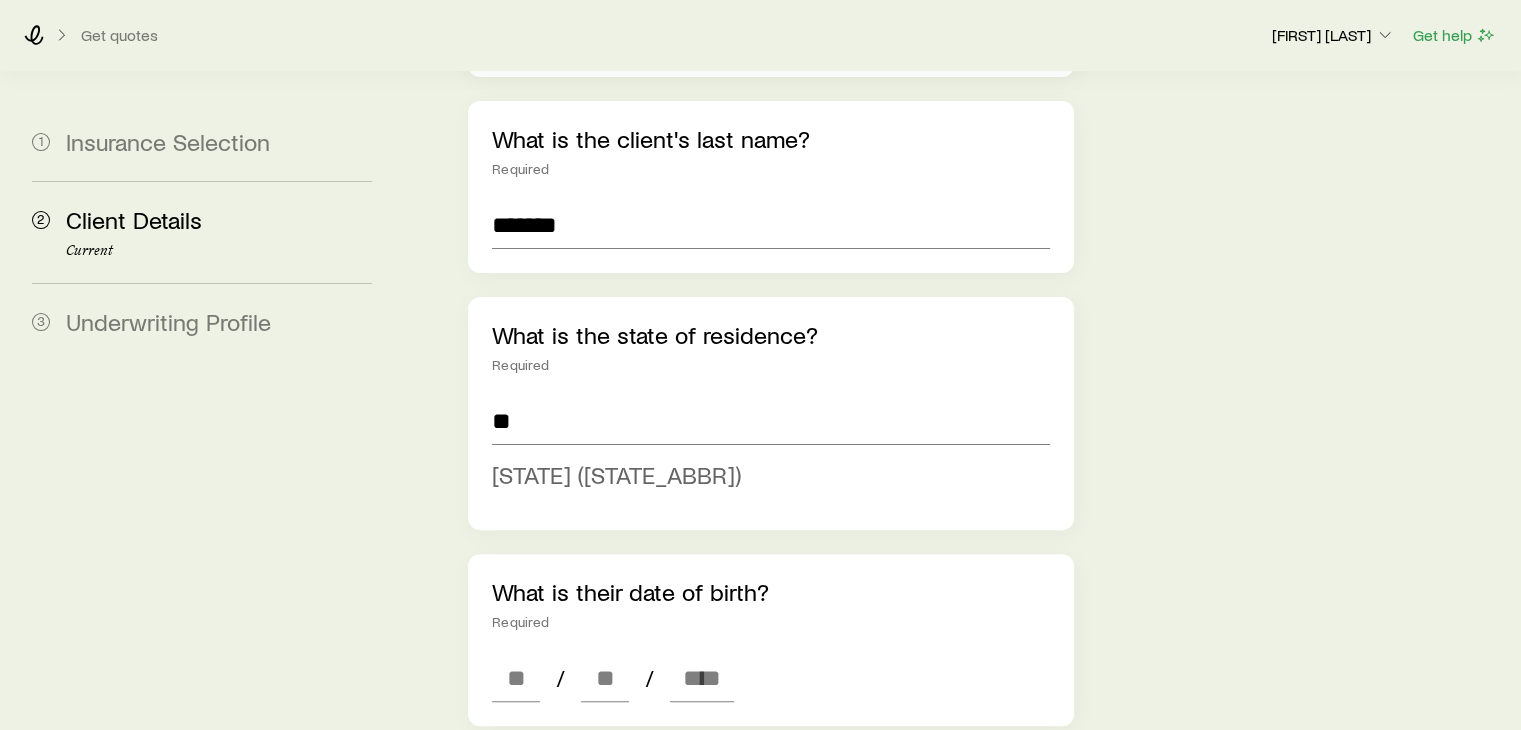 click on "[STATE] ([STATE_ABBR])" at bounding box center (616, 474) 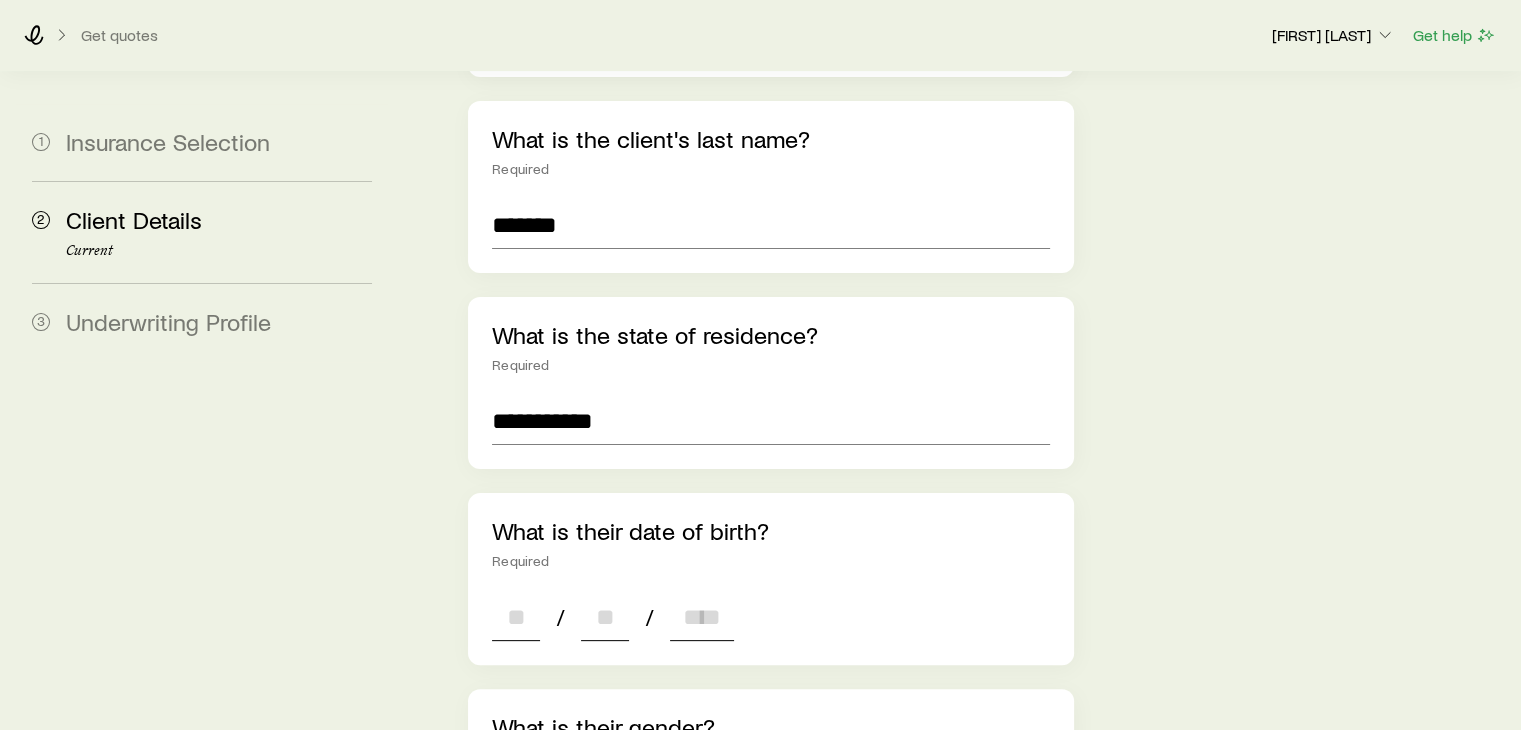 click at bounding box center [516, 617] 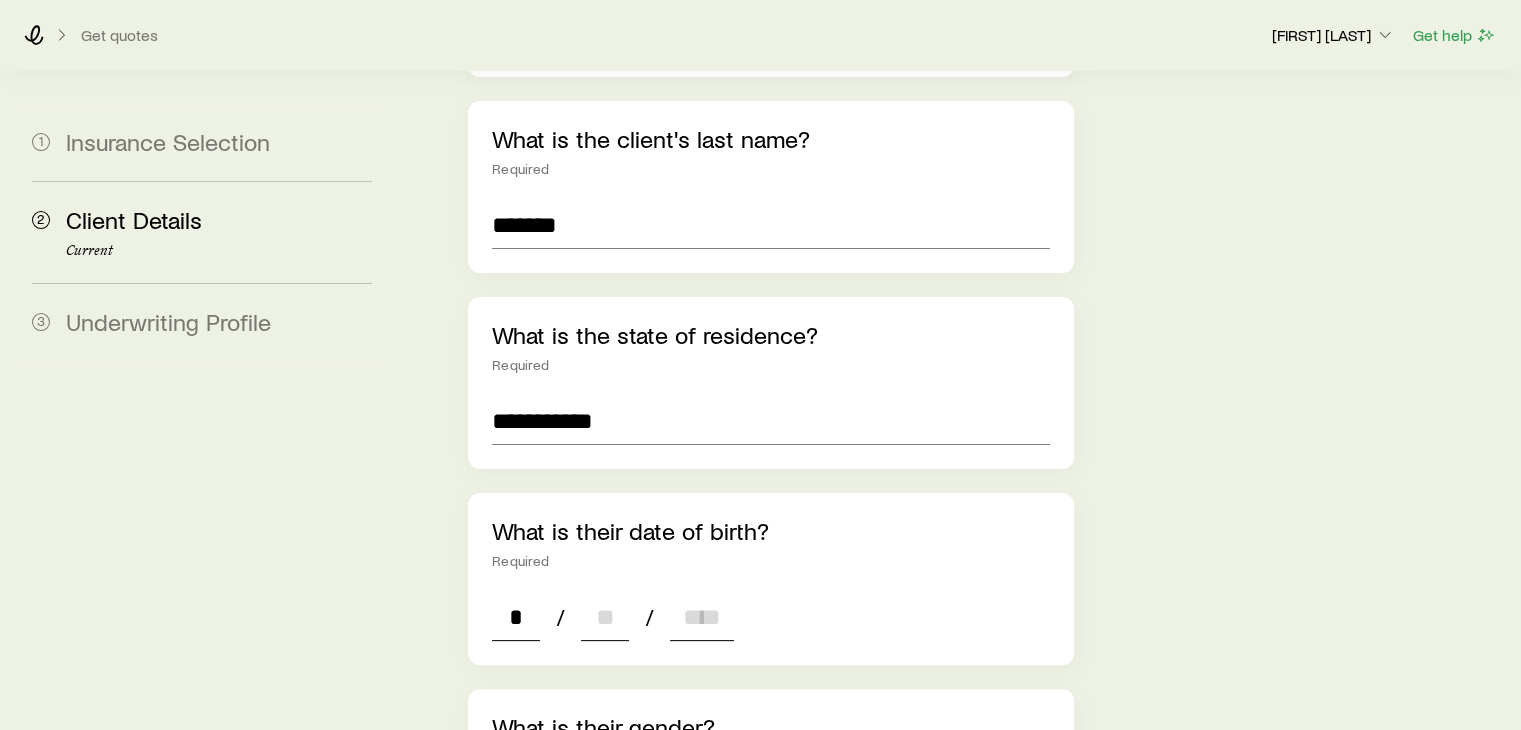 type on "*" 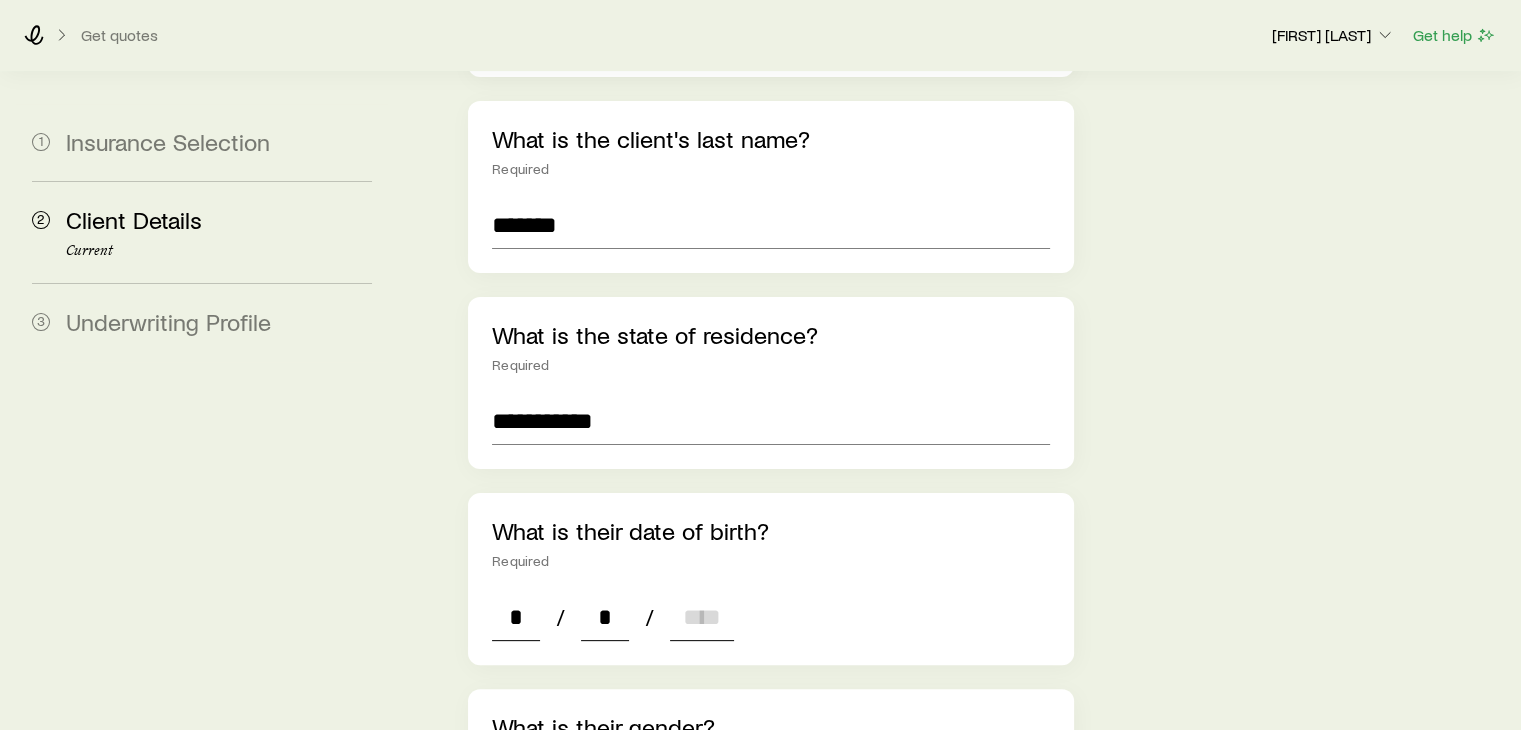 type on "**" 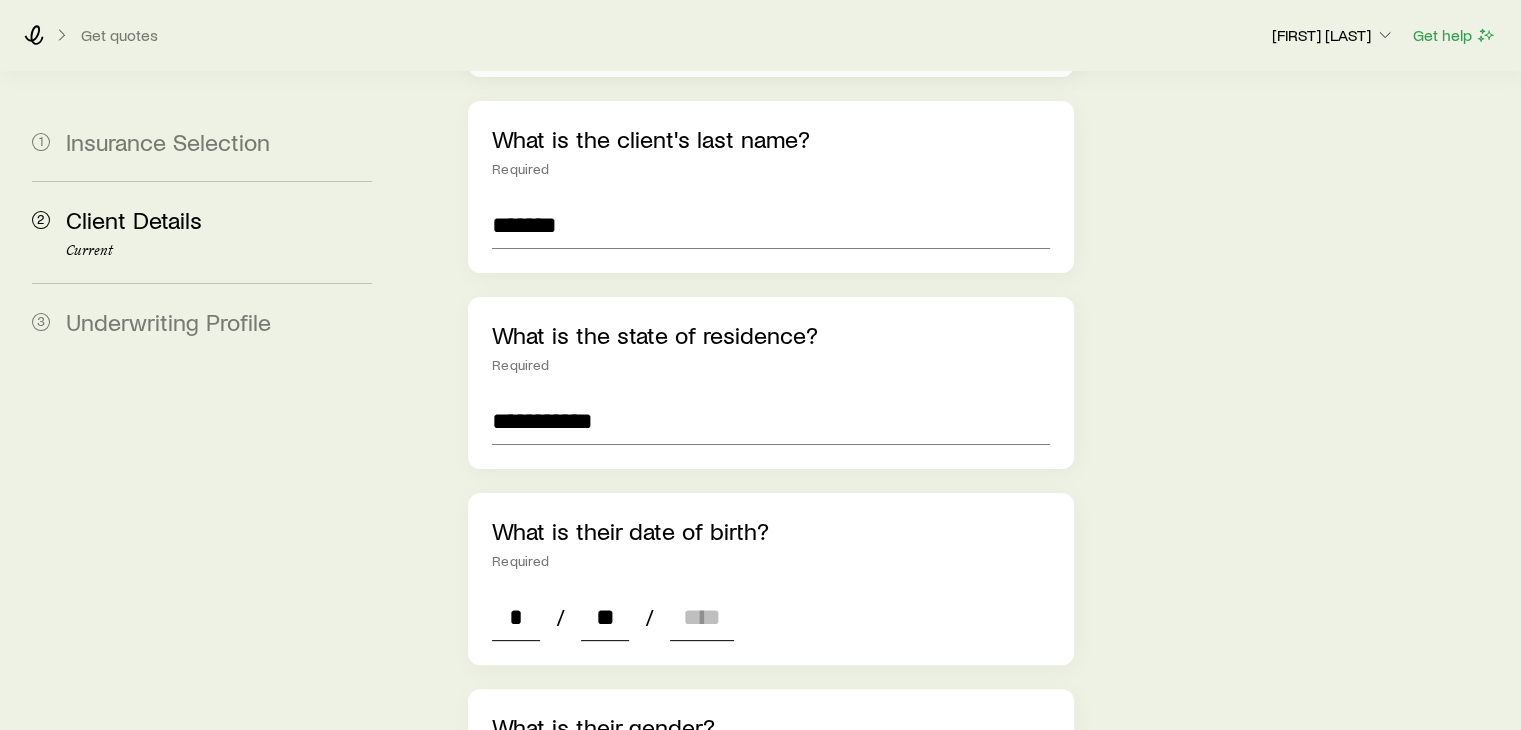 type 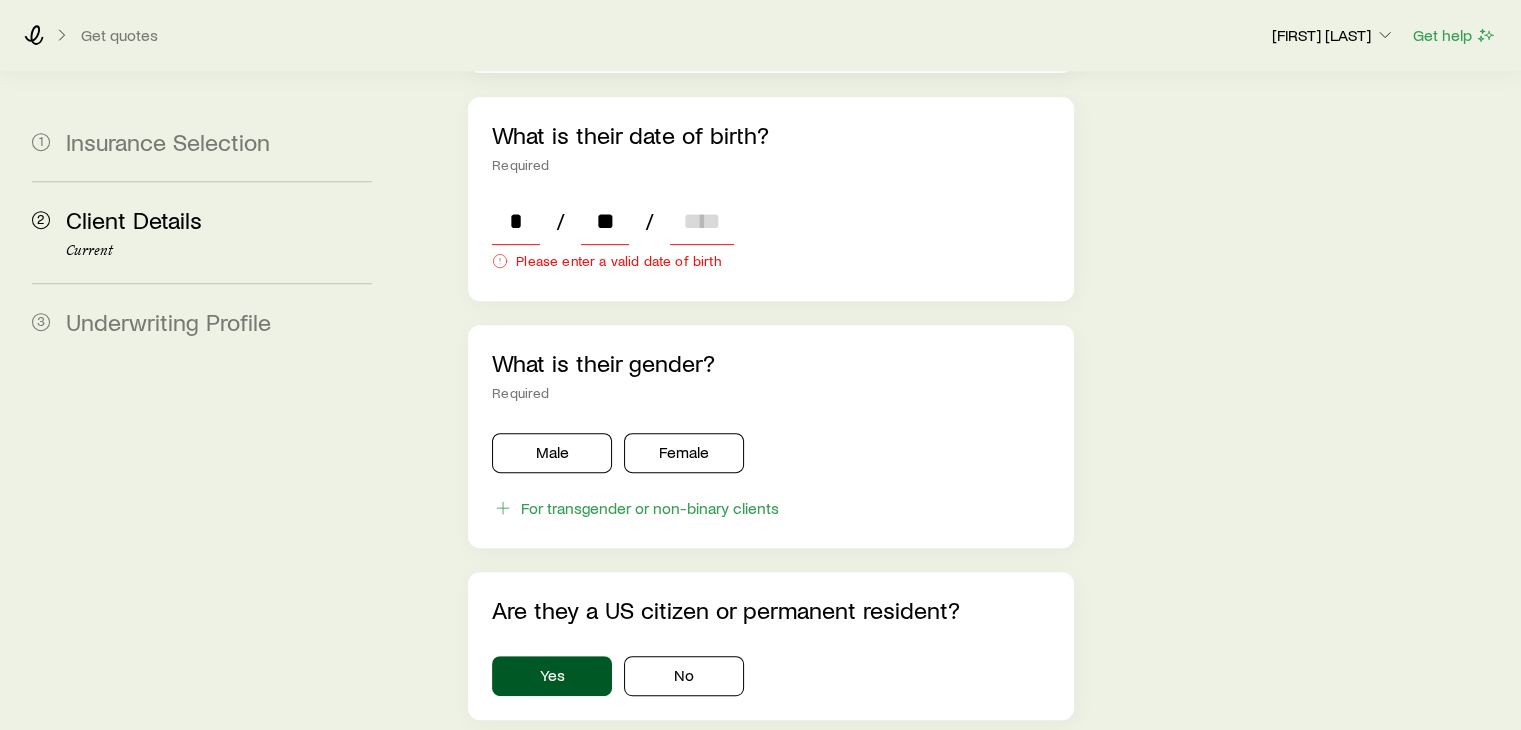 click at bounding box center (702, 221) 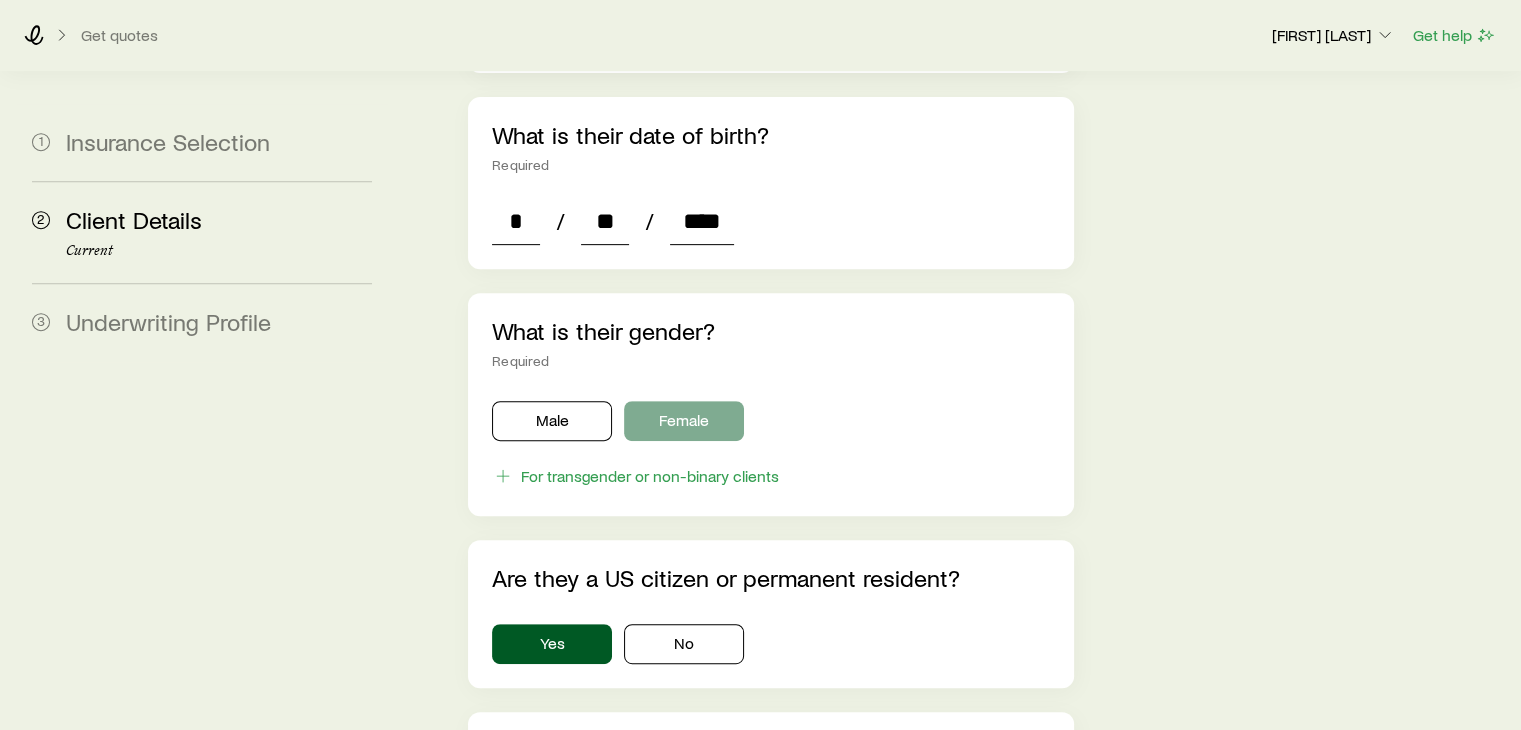type on "****" 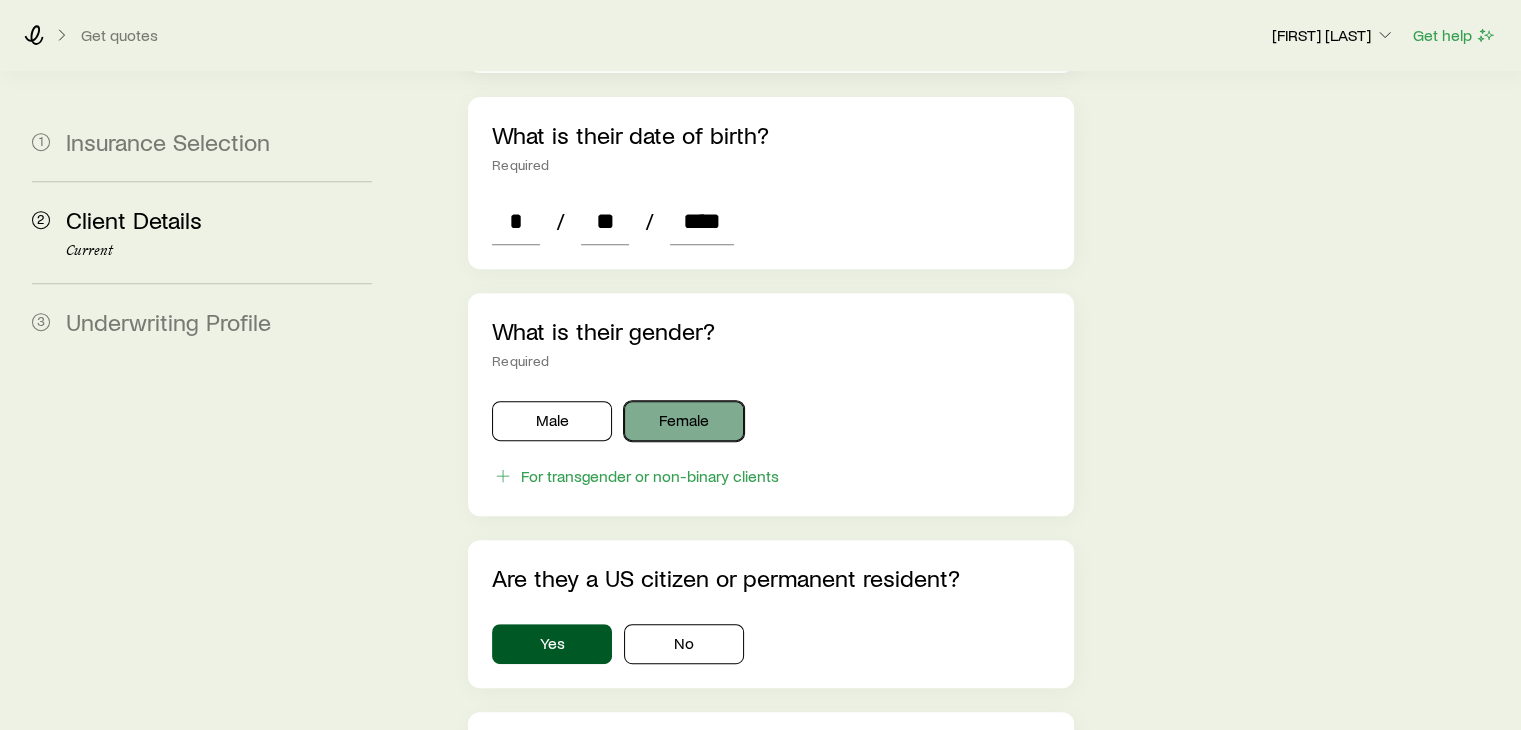 click on "Female" at bounding box center [684, 421] 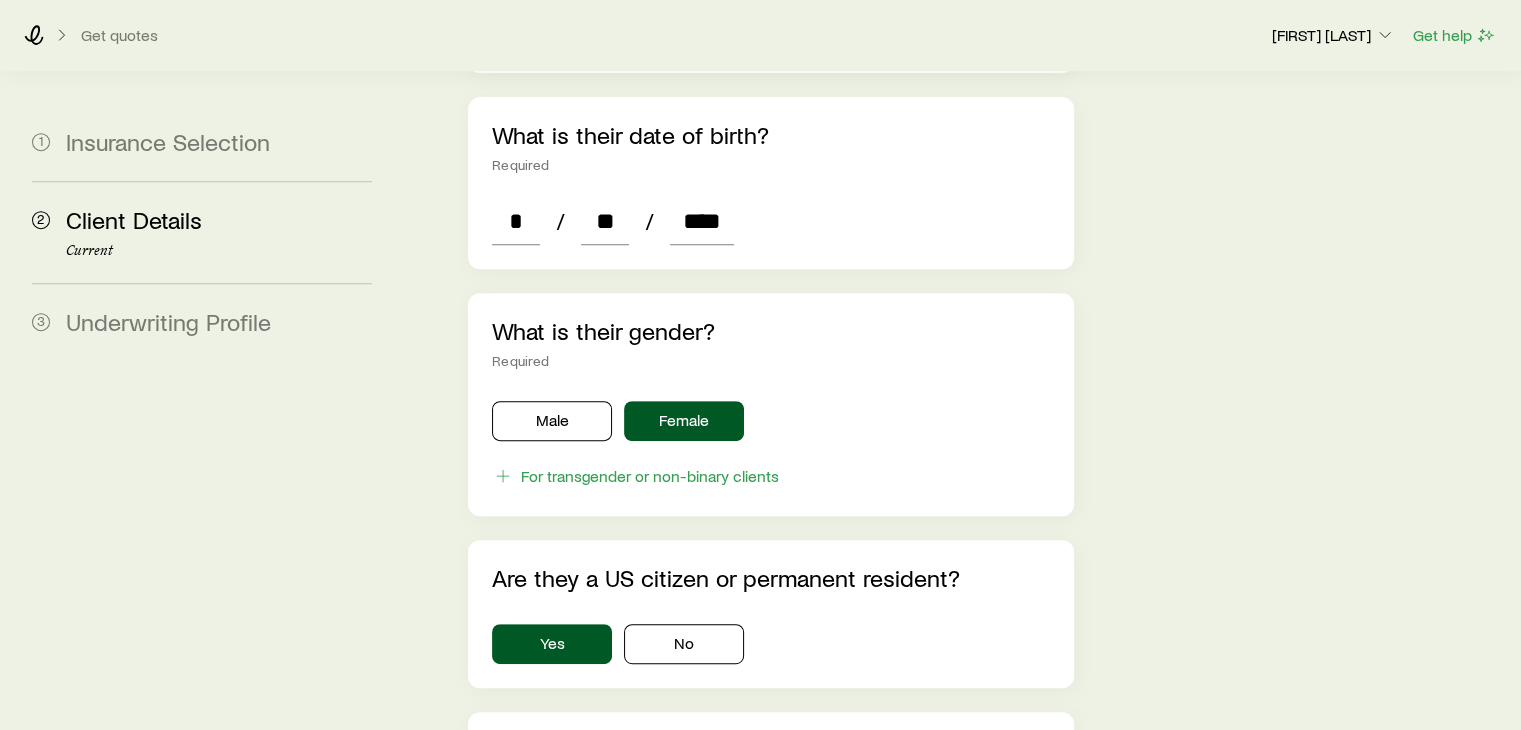 click on "**********" at bounding box center [958, 228] 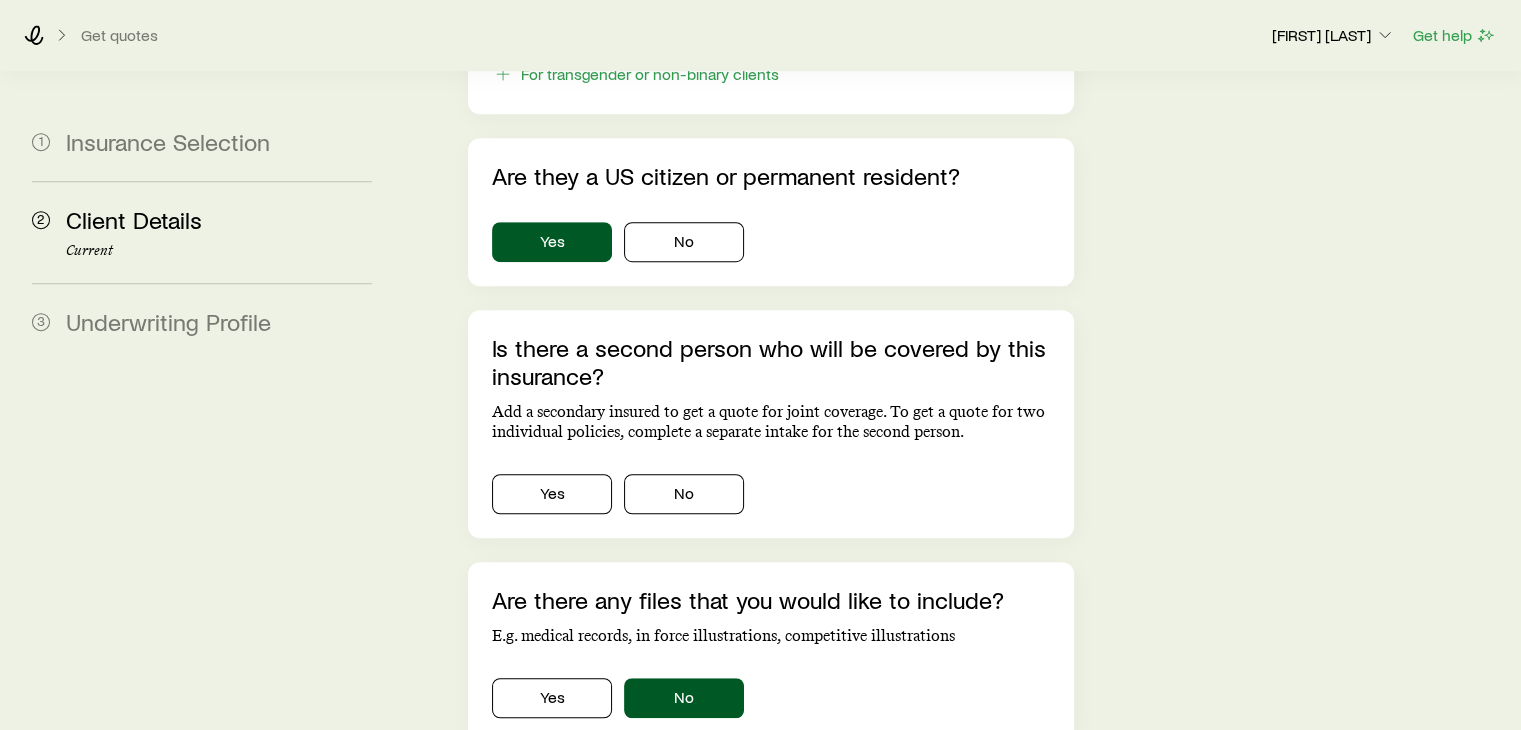 scroll, scrollTop: 1271, scrollLeft: 0, axis: vertical 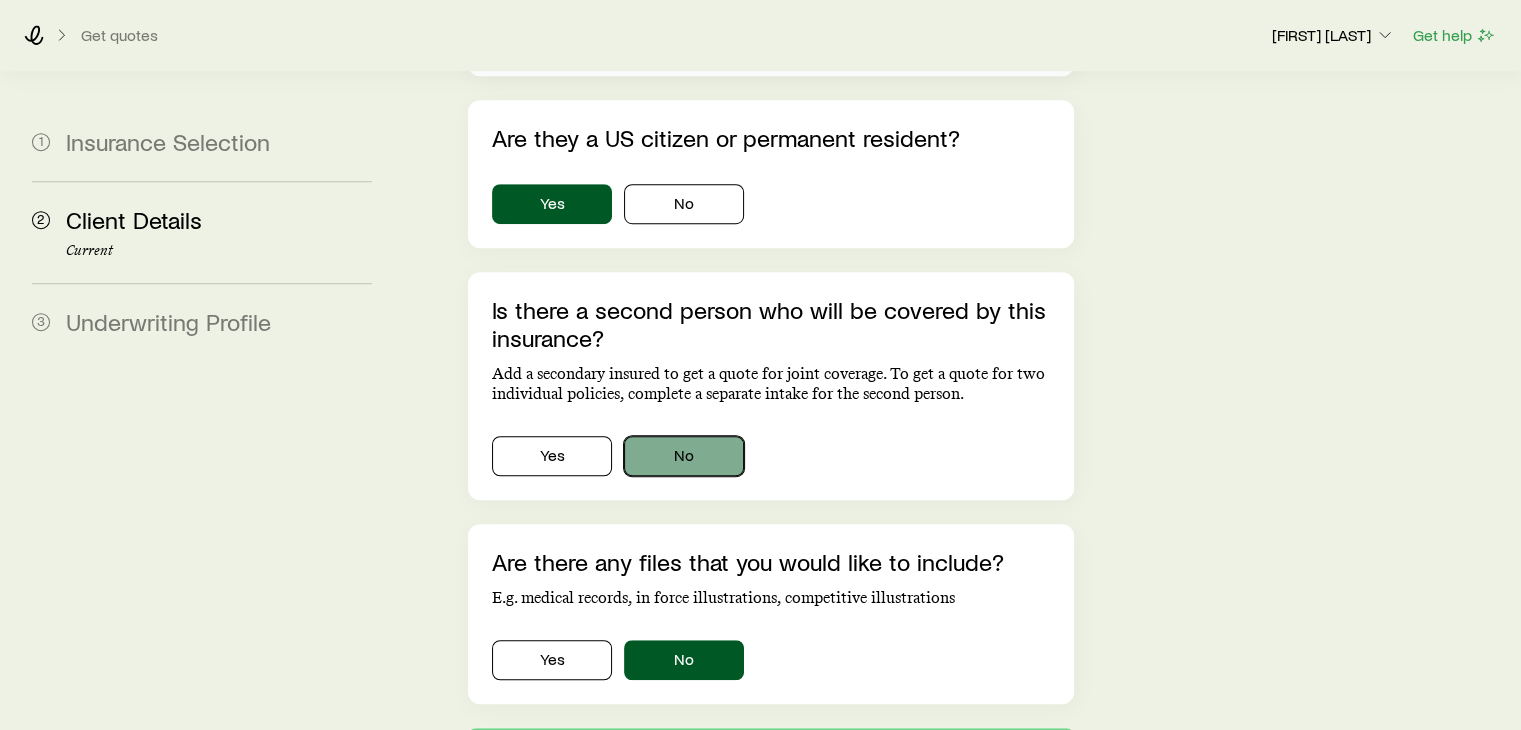 click on "No" at bounding box center (684, 456) 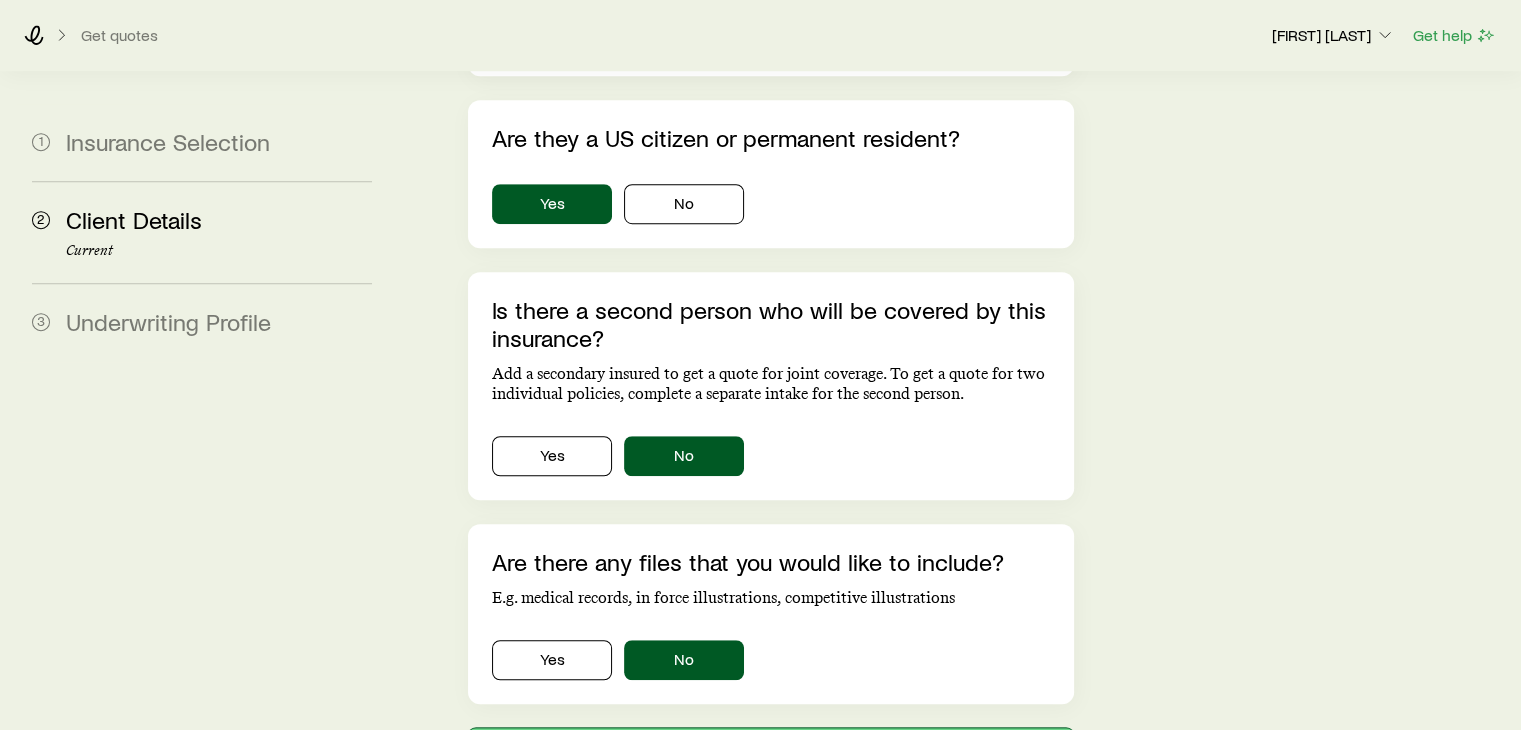 click on "Next: Underwriting Profile" at bounding box center [770, 752] 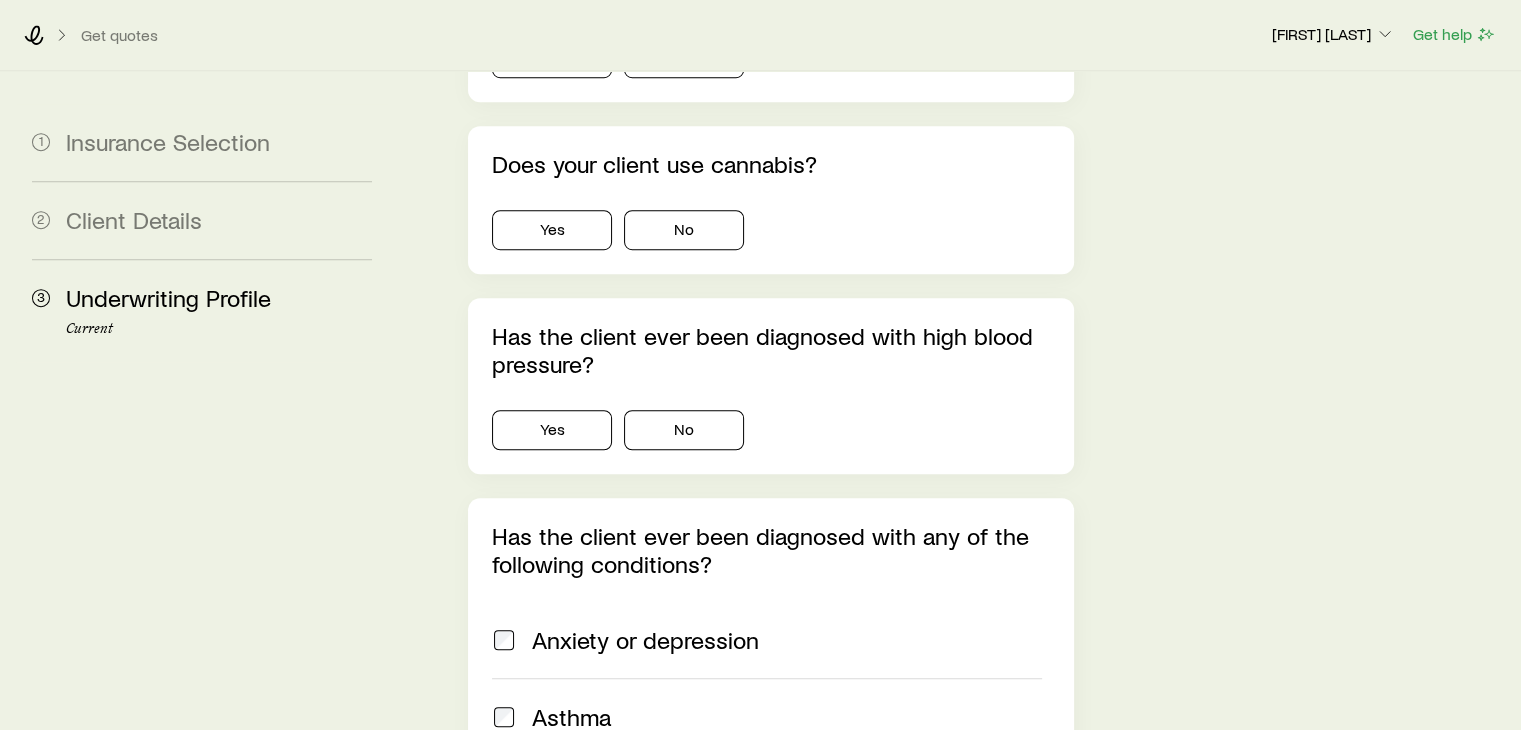 scroll, scrollTop: 0, scrollLeft: 0, axis: both 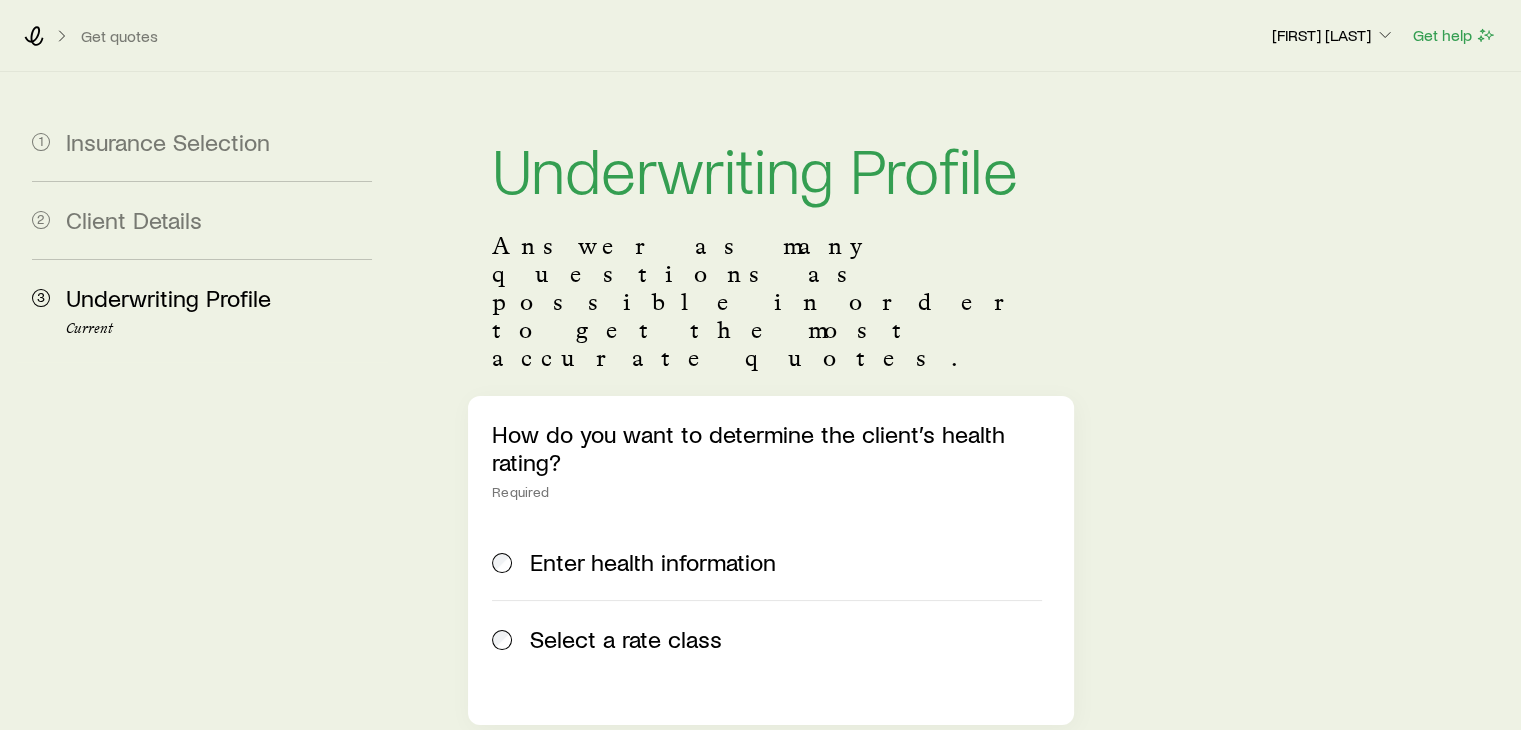 click on "Select a rate class" at bounding box center (626, 639) 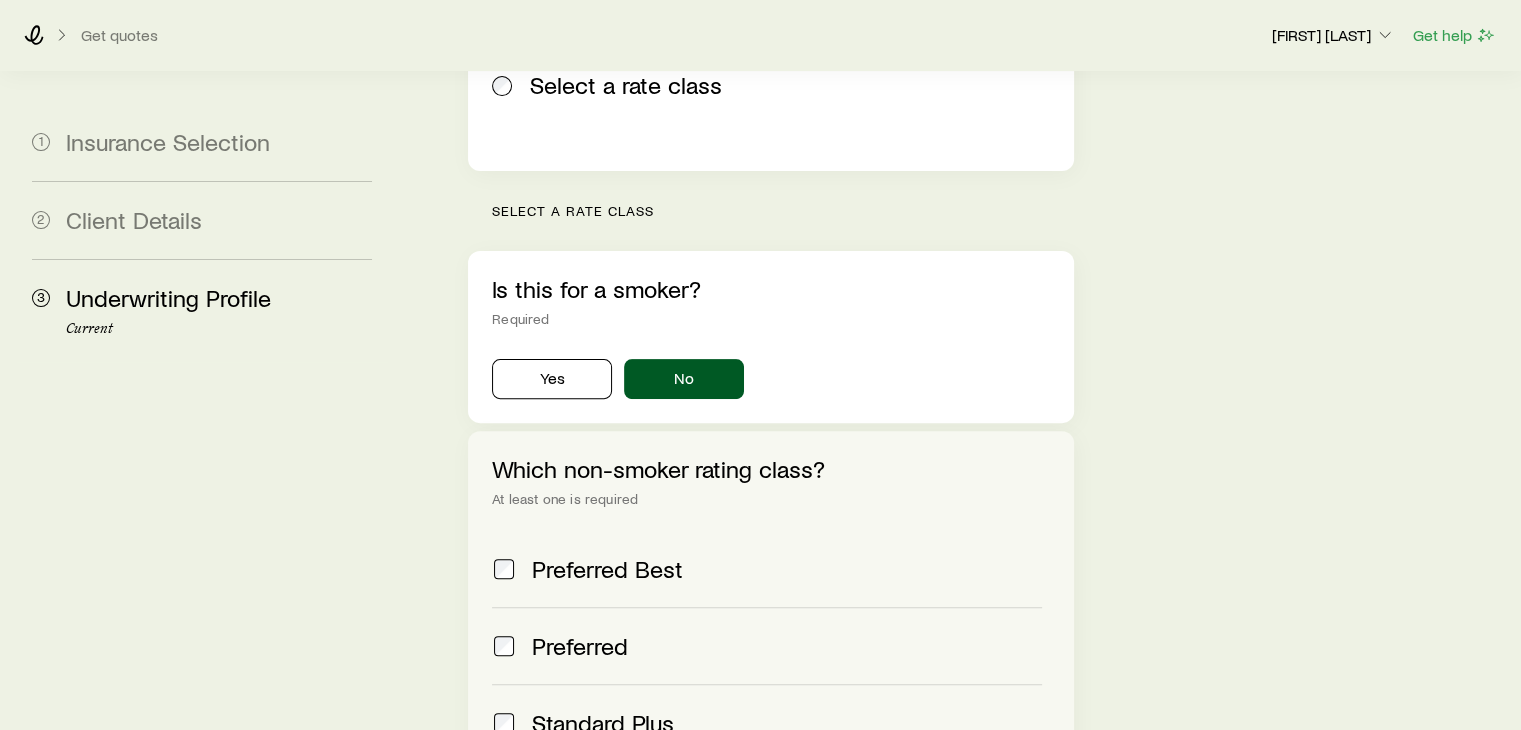 scroll, scrollTop: 557, scrollLeft: 0, axis: vertical 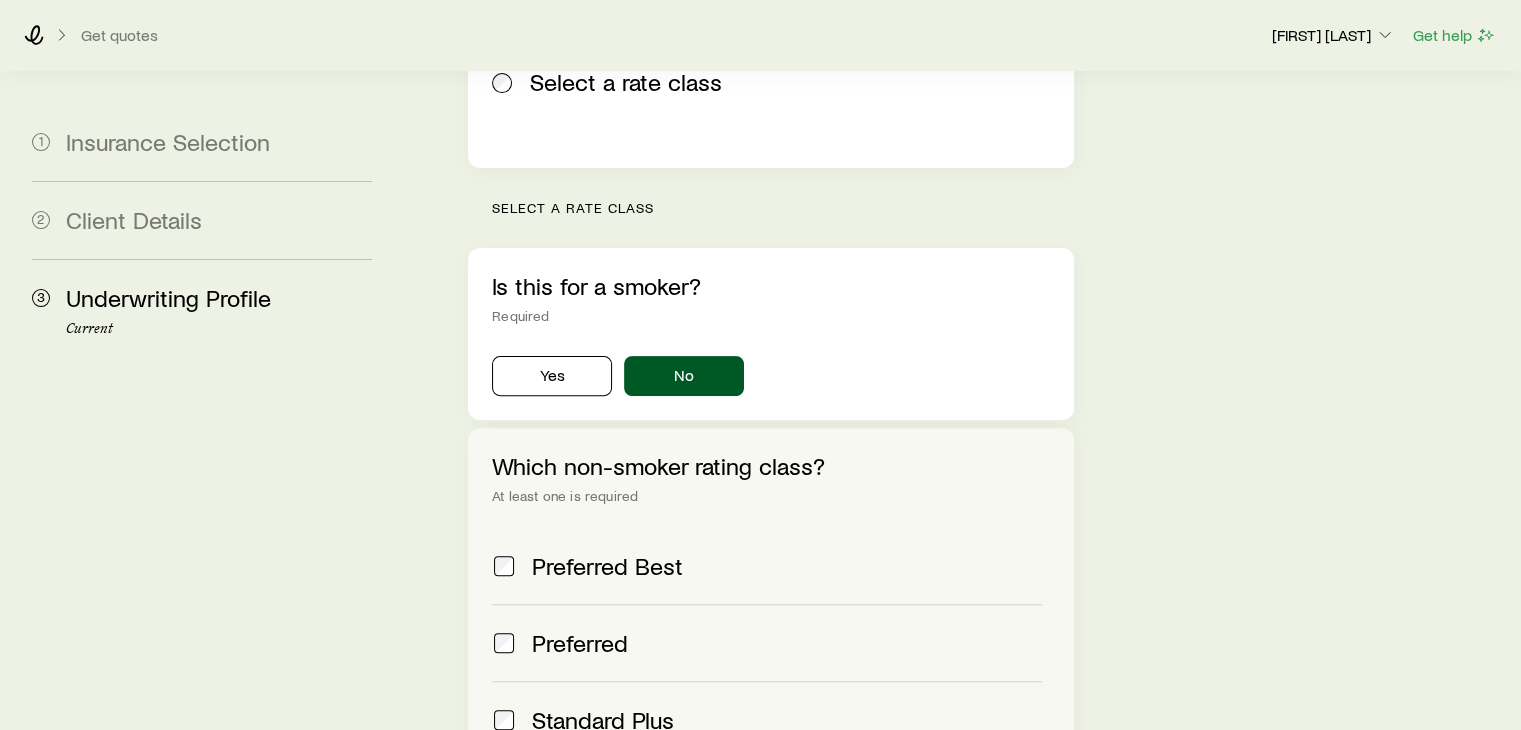 click on "Standard" at bounding box center [578, 797] 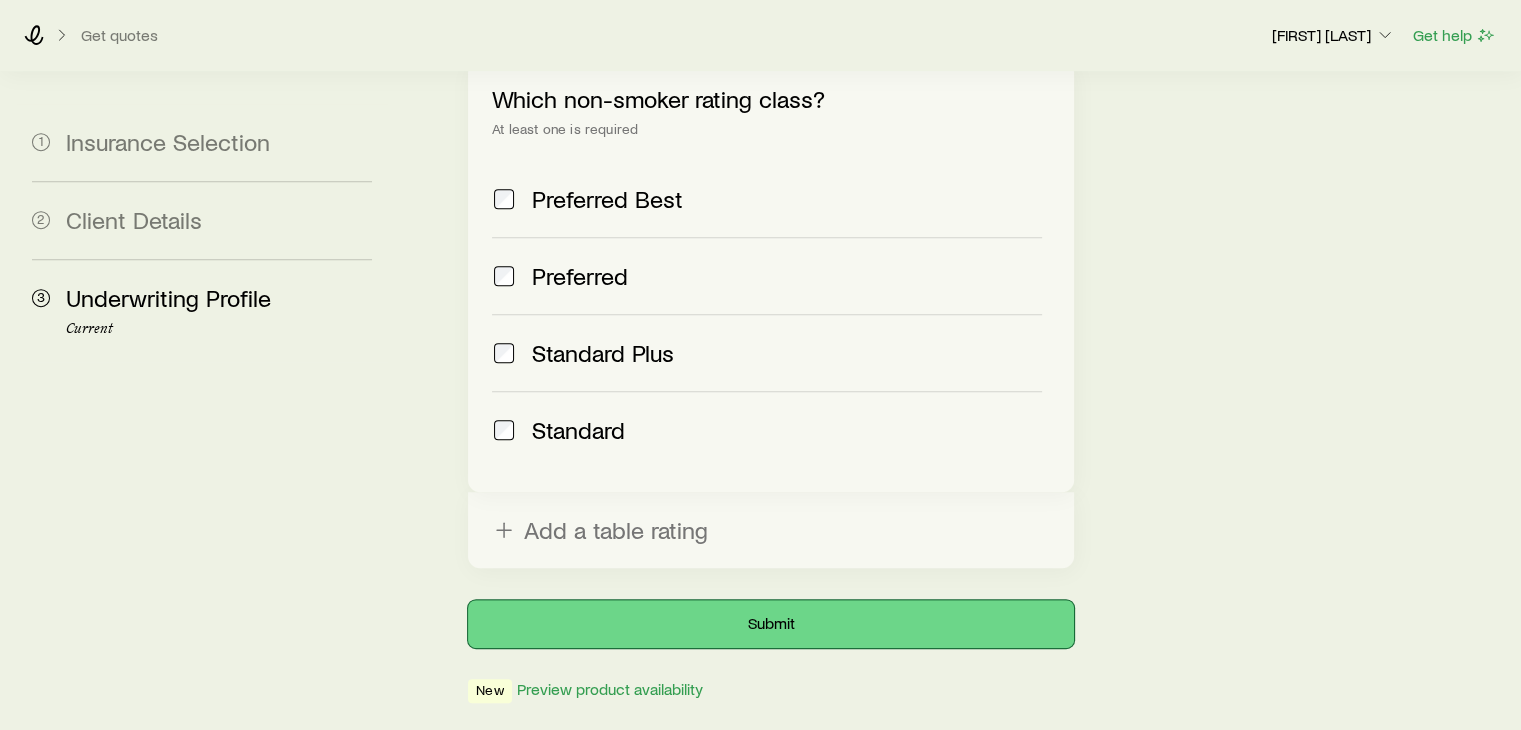 click on "Submit" at bounding box center (770, 624) 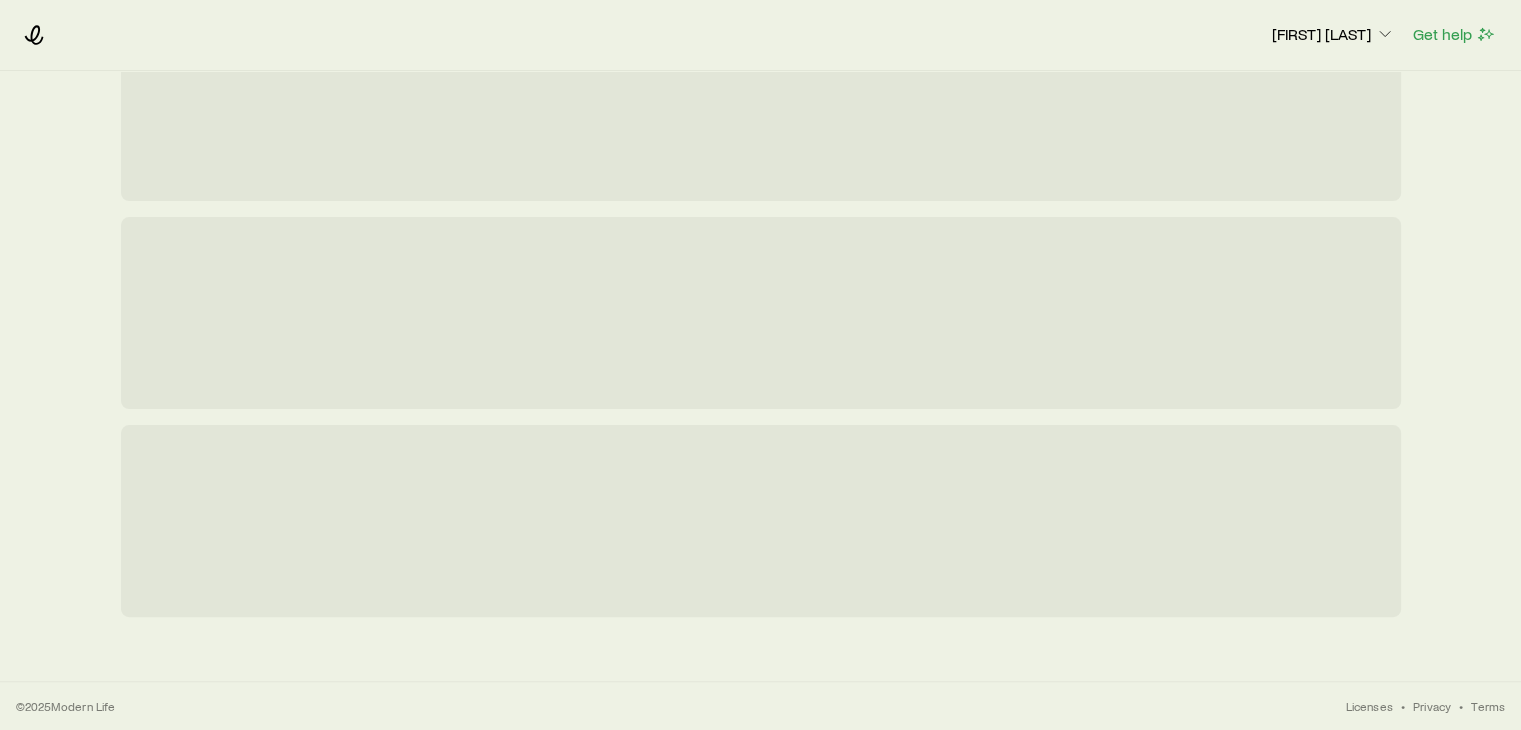 scroll, scrollTop: 0, scrollLeft: 0, axis: both 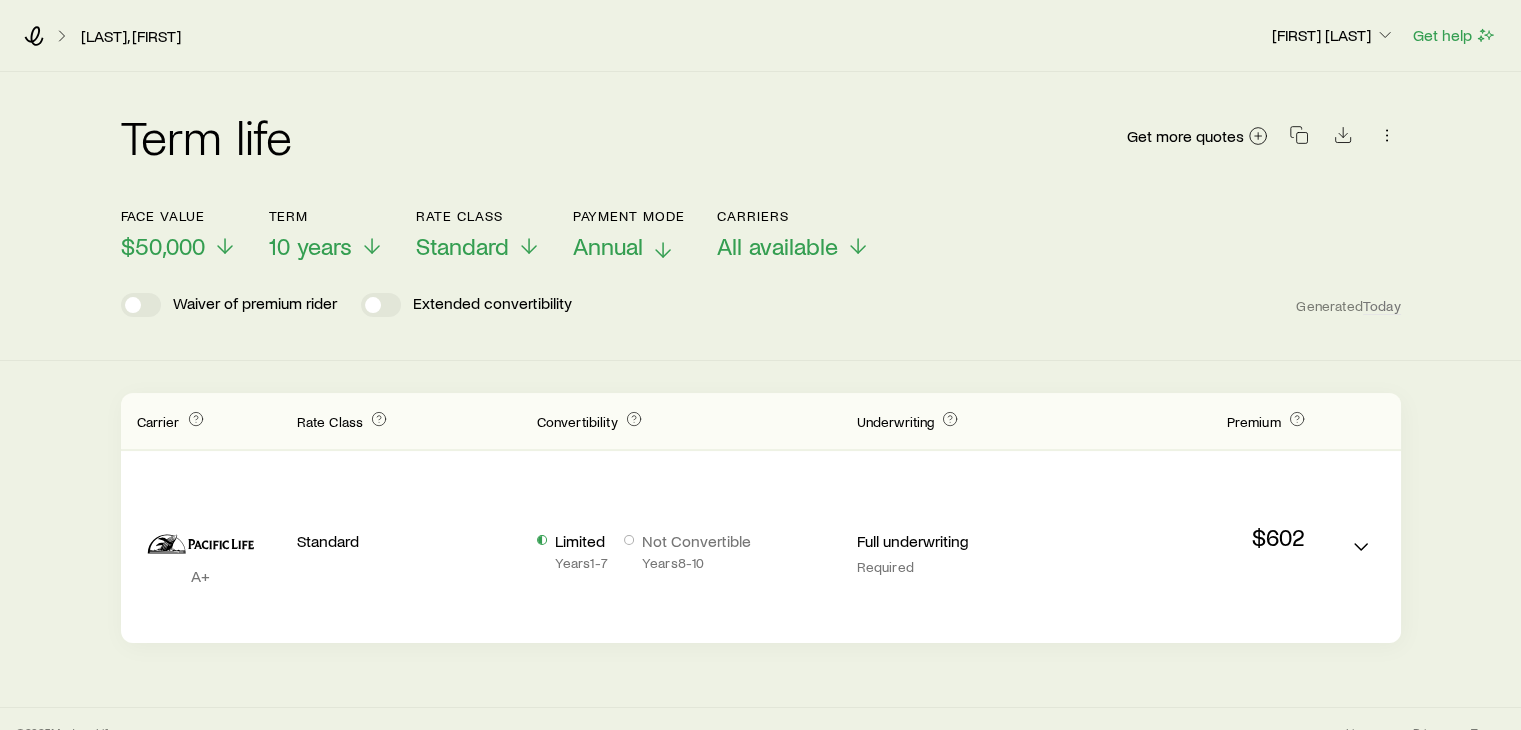 click on "Annual" at bounding box center [608, 246] 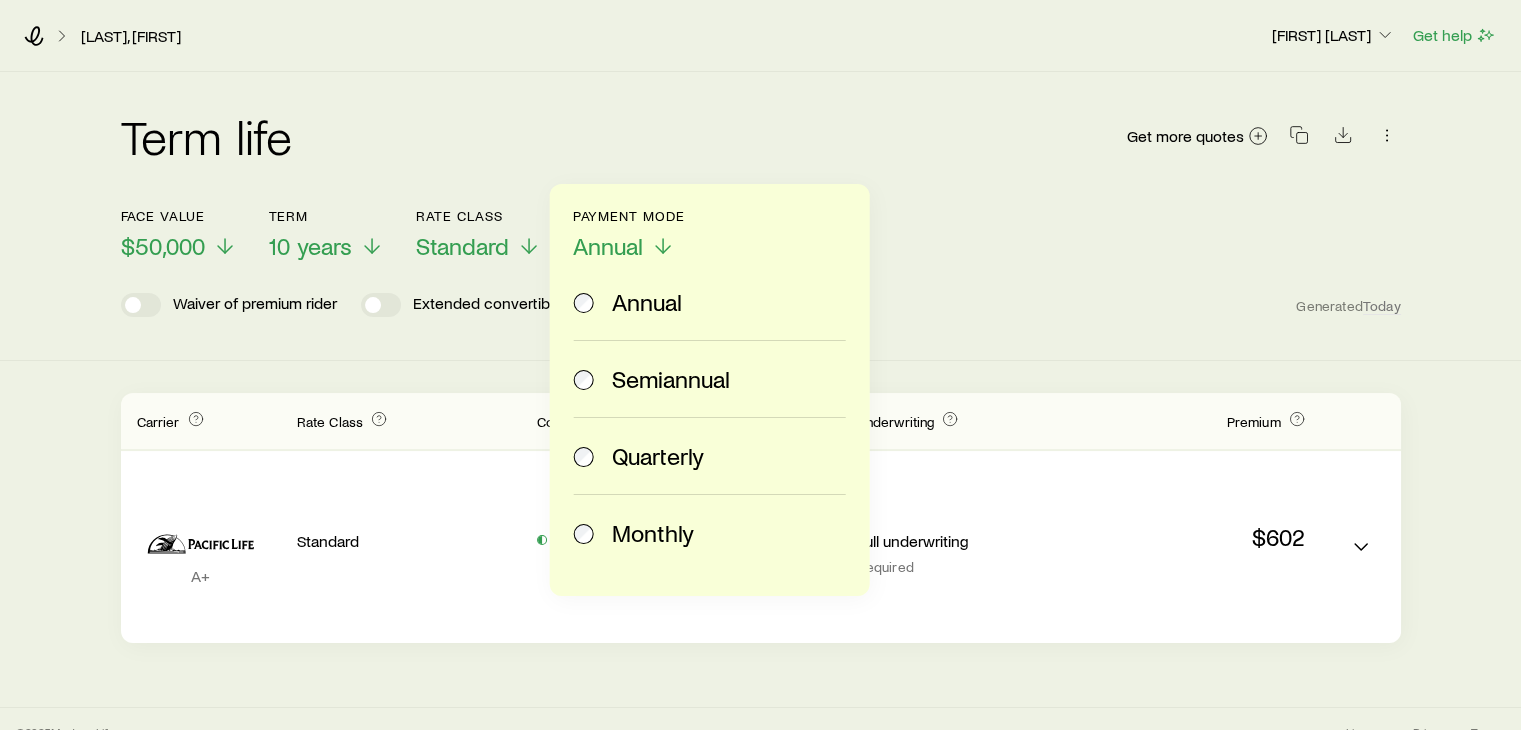 click on "Monthly" at bounding box center [653, 533] 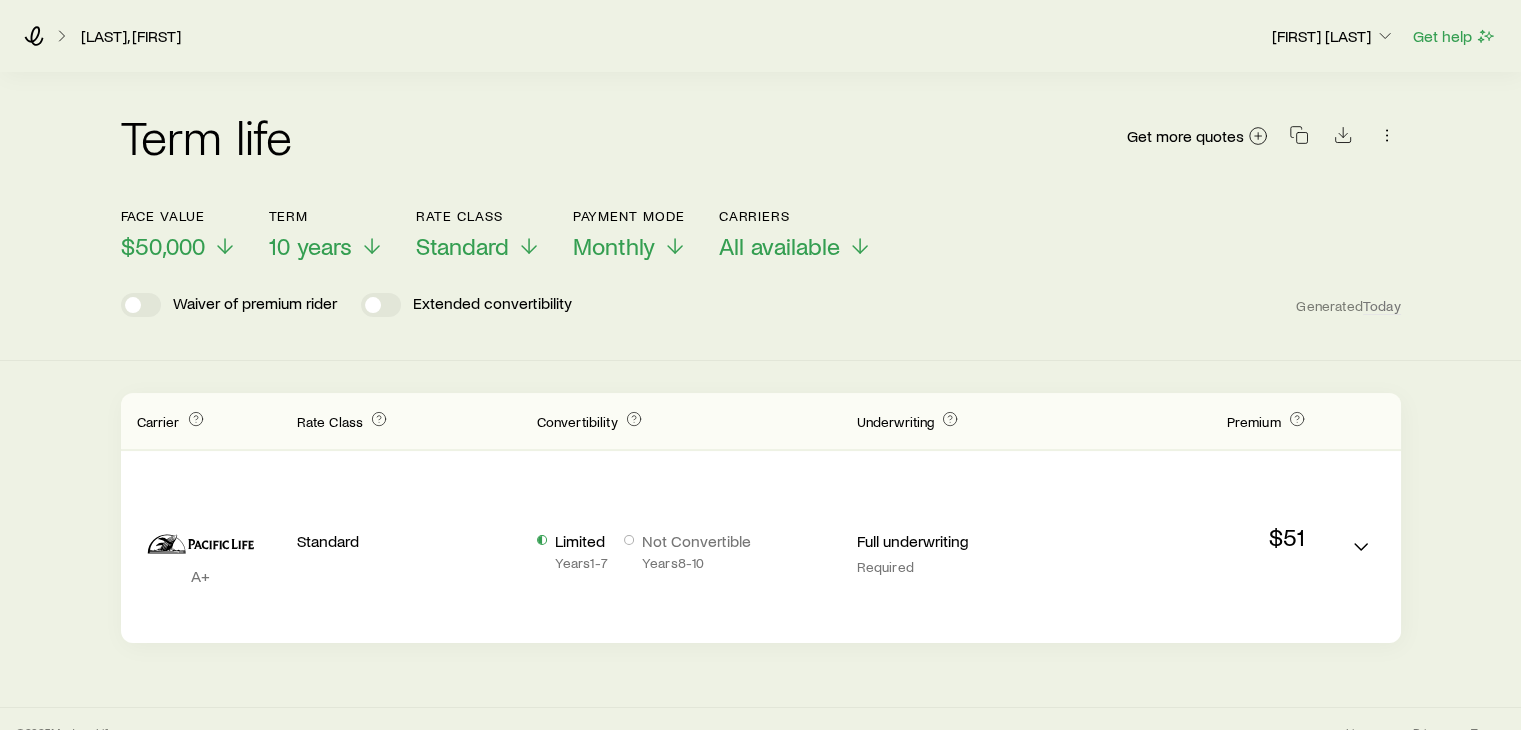 scroll, scrollTop: 26, scrollLeft: 0, axis: vertical 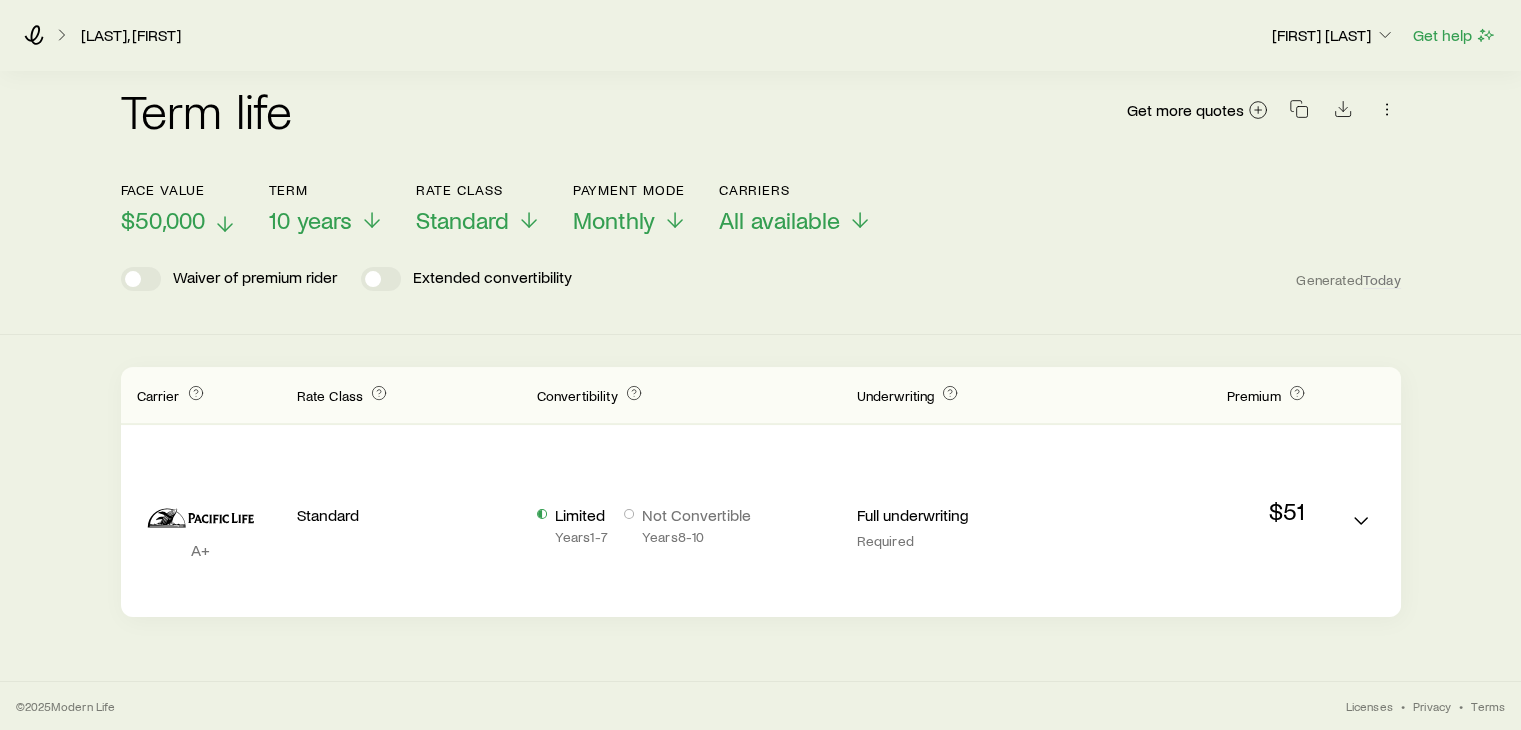 click on "$50,000" at bounding box center (163, 220) 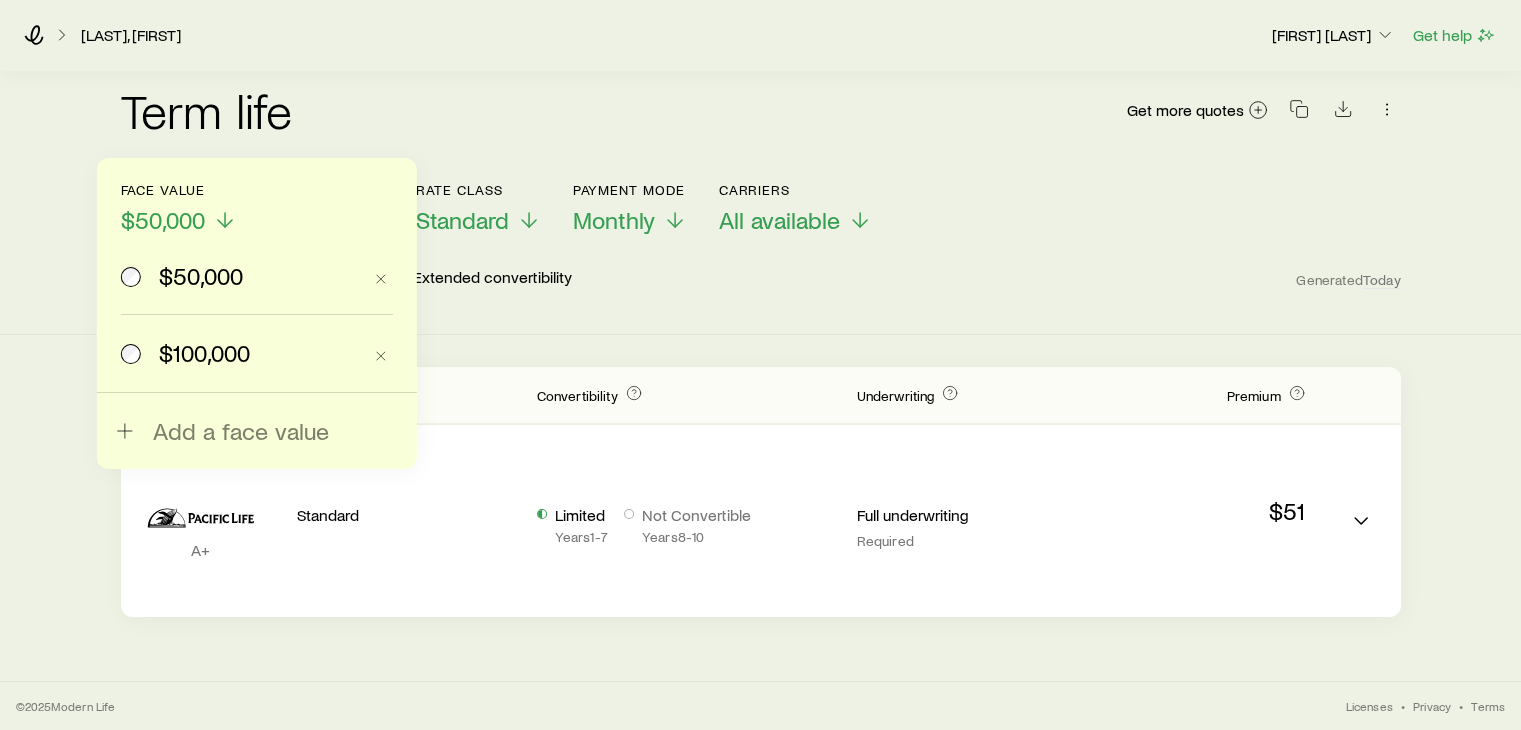 click on "$100,000" at bounding box center [204, 353] 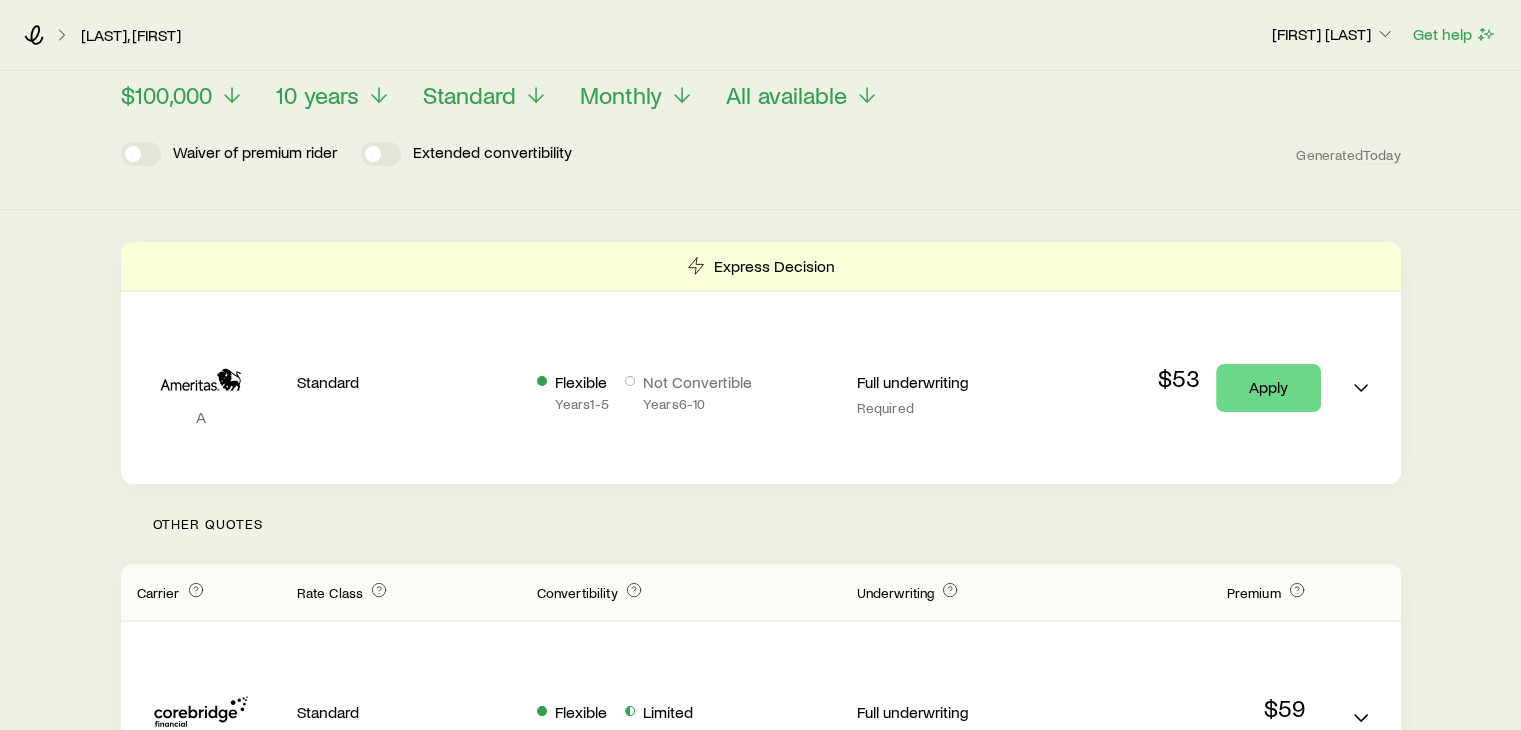 scroll, scrollTop: 0, scrollLeft: 0, axis: both 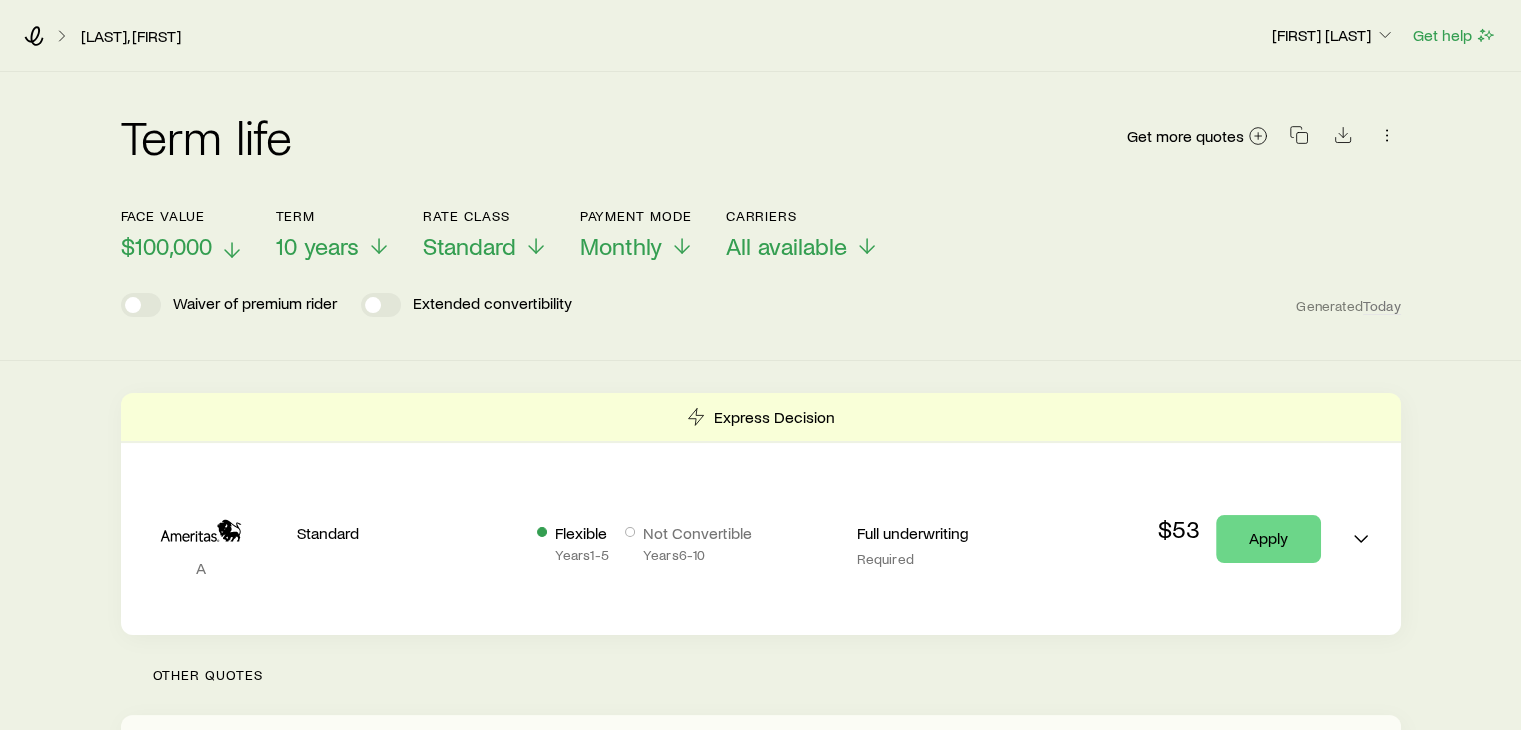 click on "$100,000" at bounding box center [166, 246] 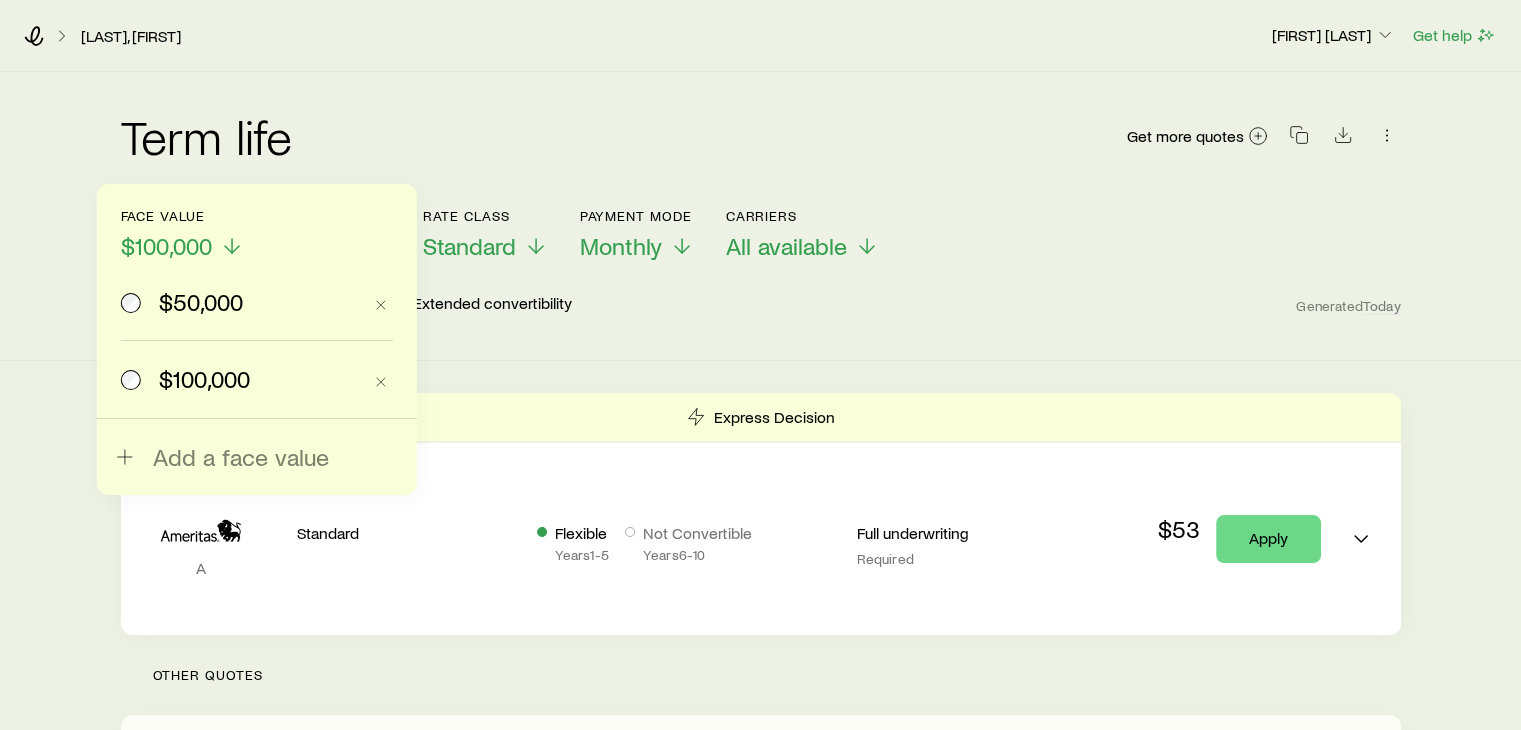 click on "$50,000" at bounding box center [201, 302] 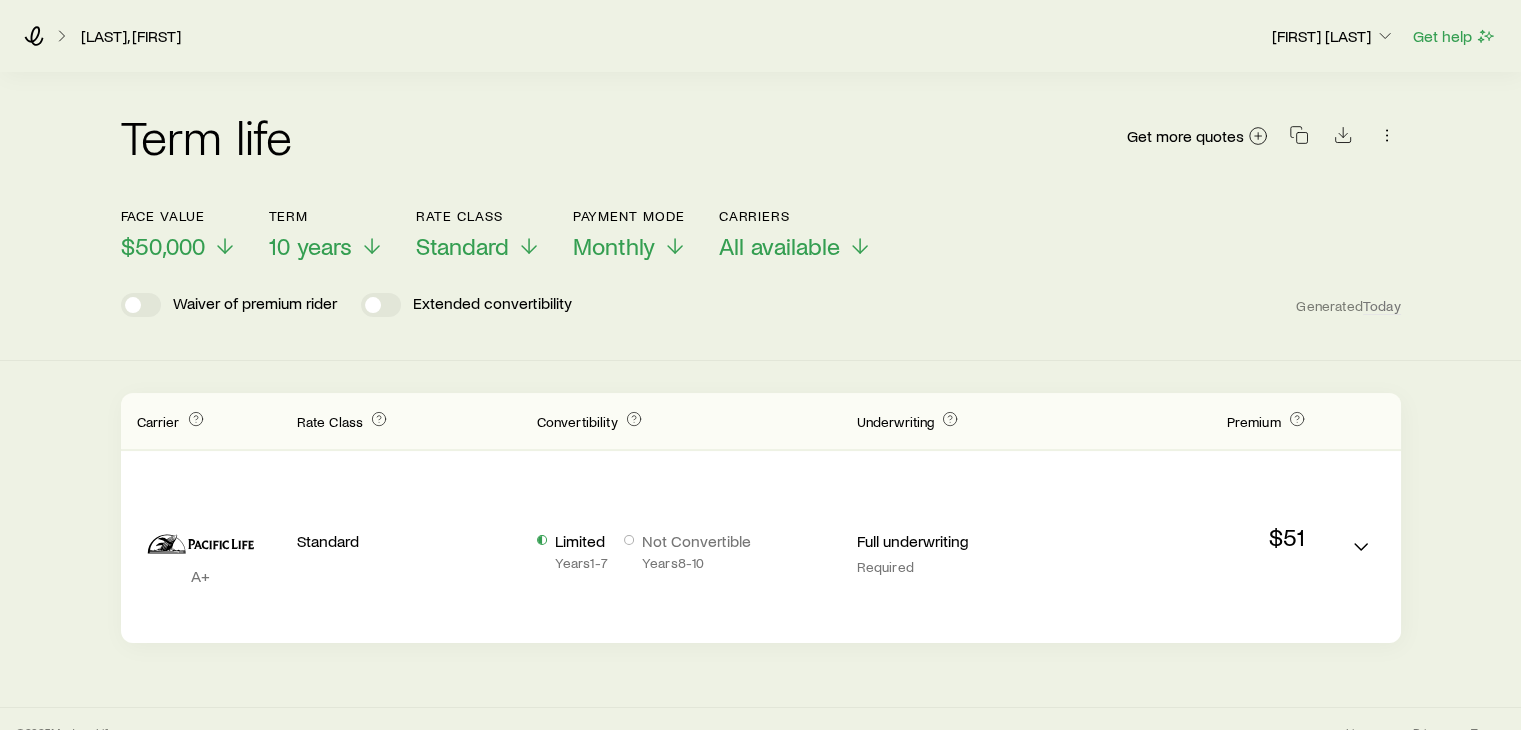 scroll, scrollTop: 26, scrollLeft: 0, axis: vertical 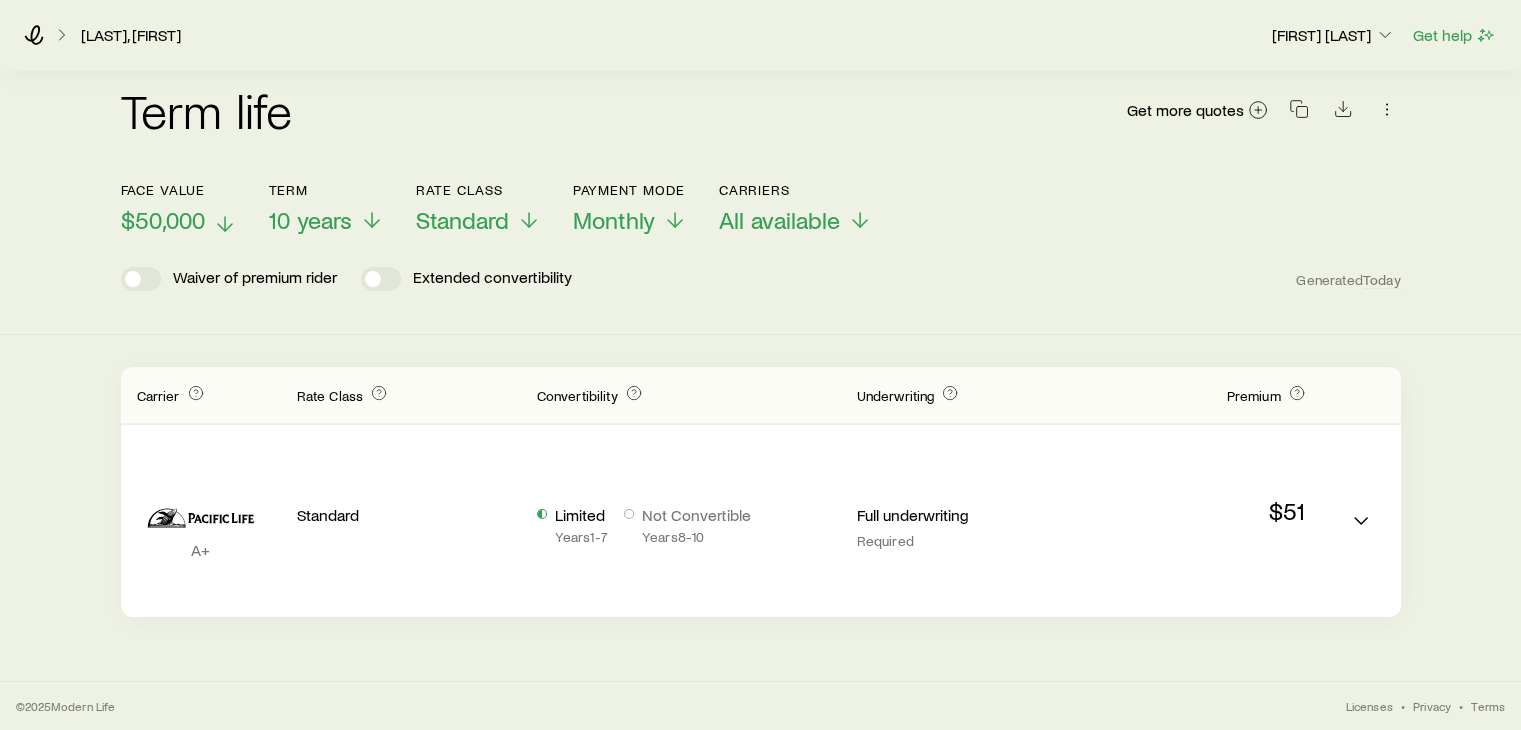 click on "$50,000" at bounding box center (163, 220) 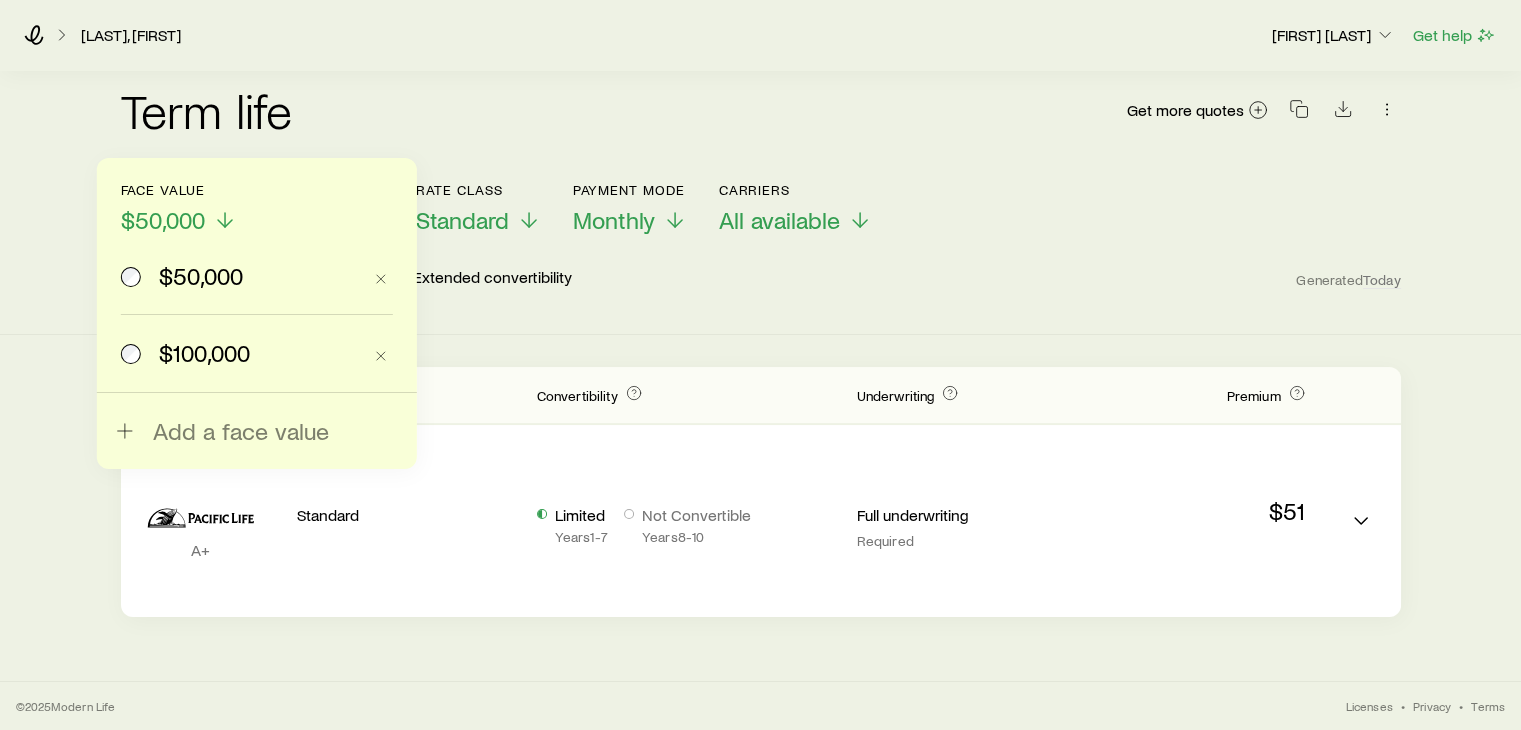click on "$100,000" at bounding box center (204, 353) 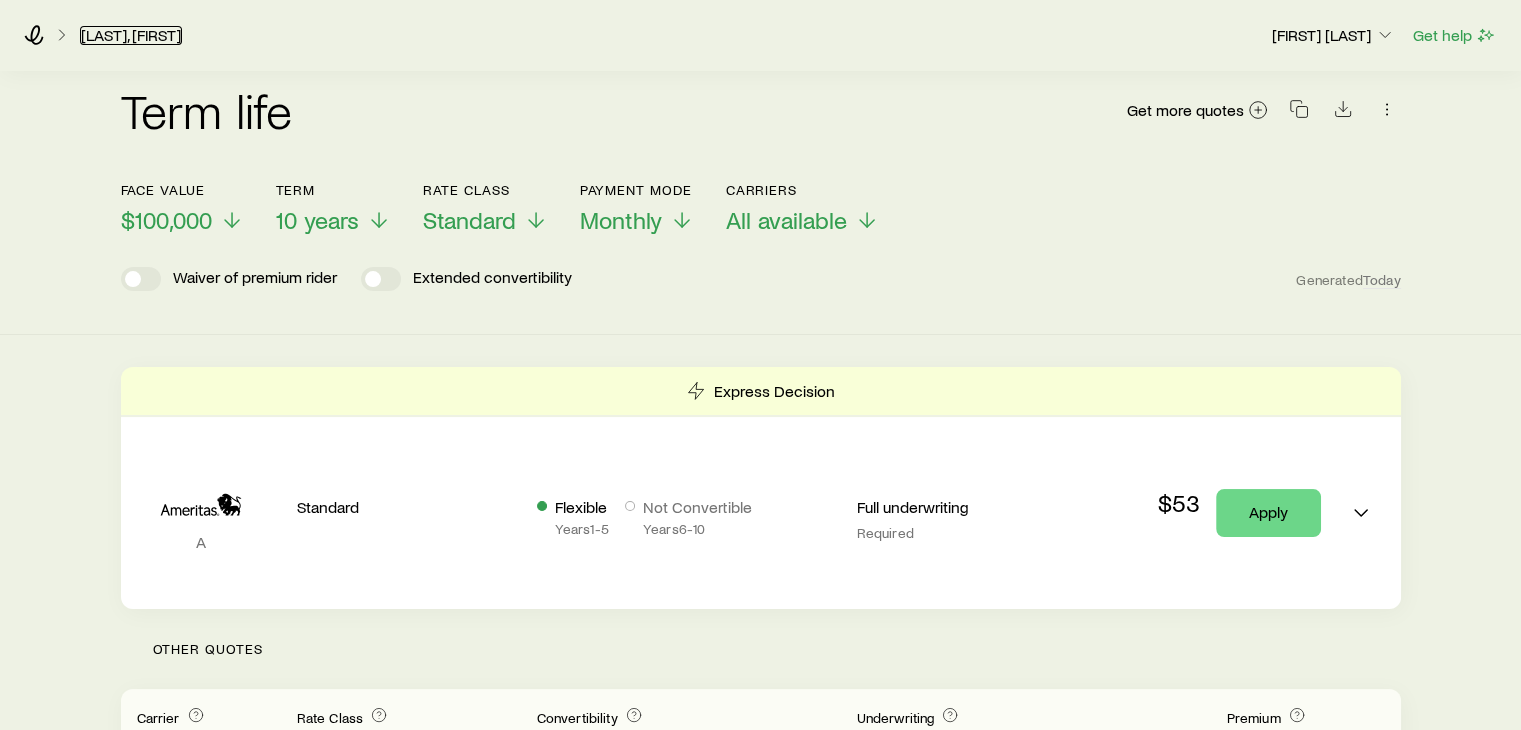 click on "[LAST], [FIRST]" at bounding box center (131, 35) 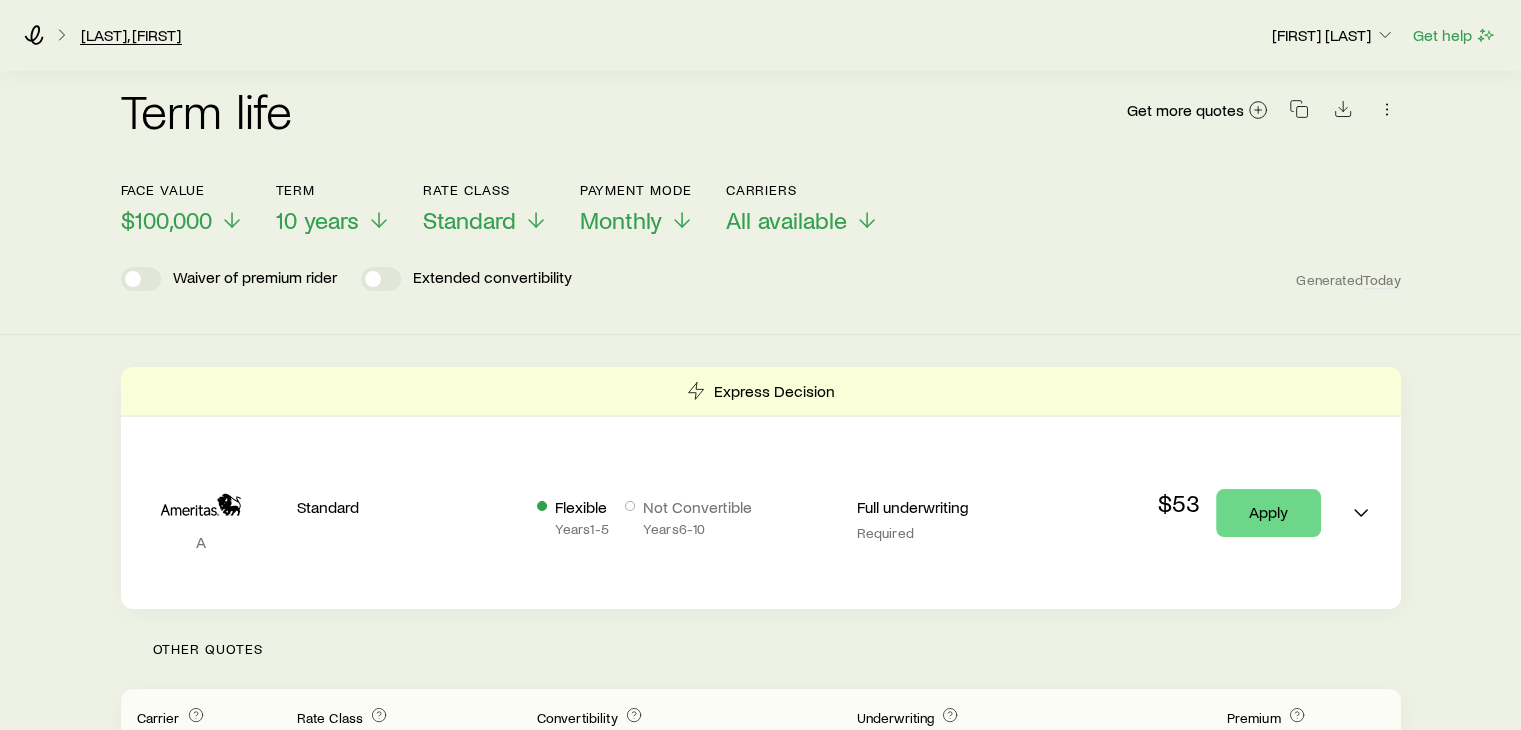 scroll, scrollTop: 0, scrollLeft: 0, axis: both 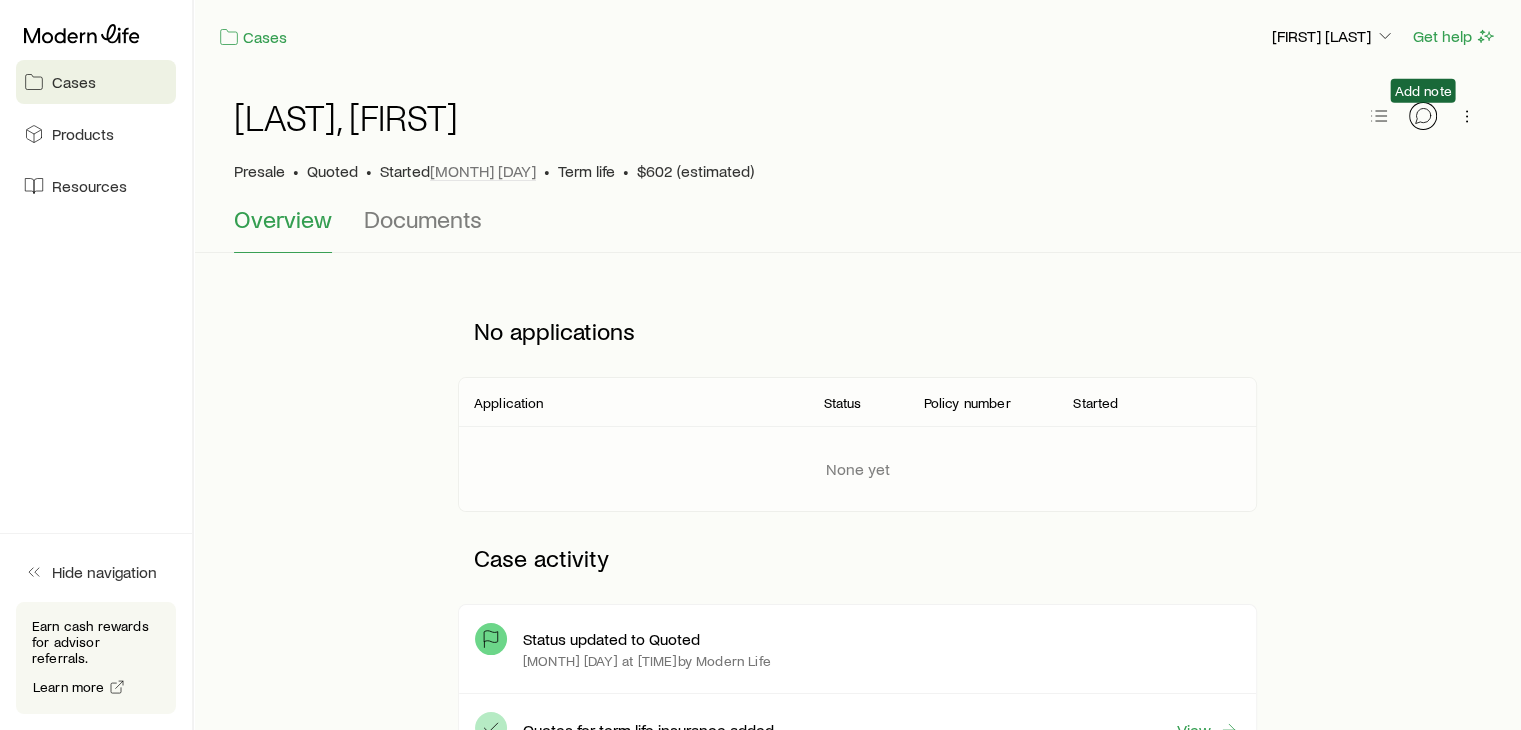 click 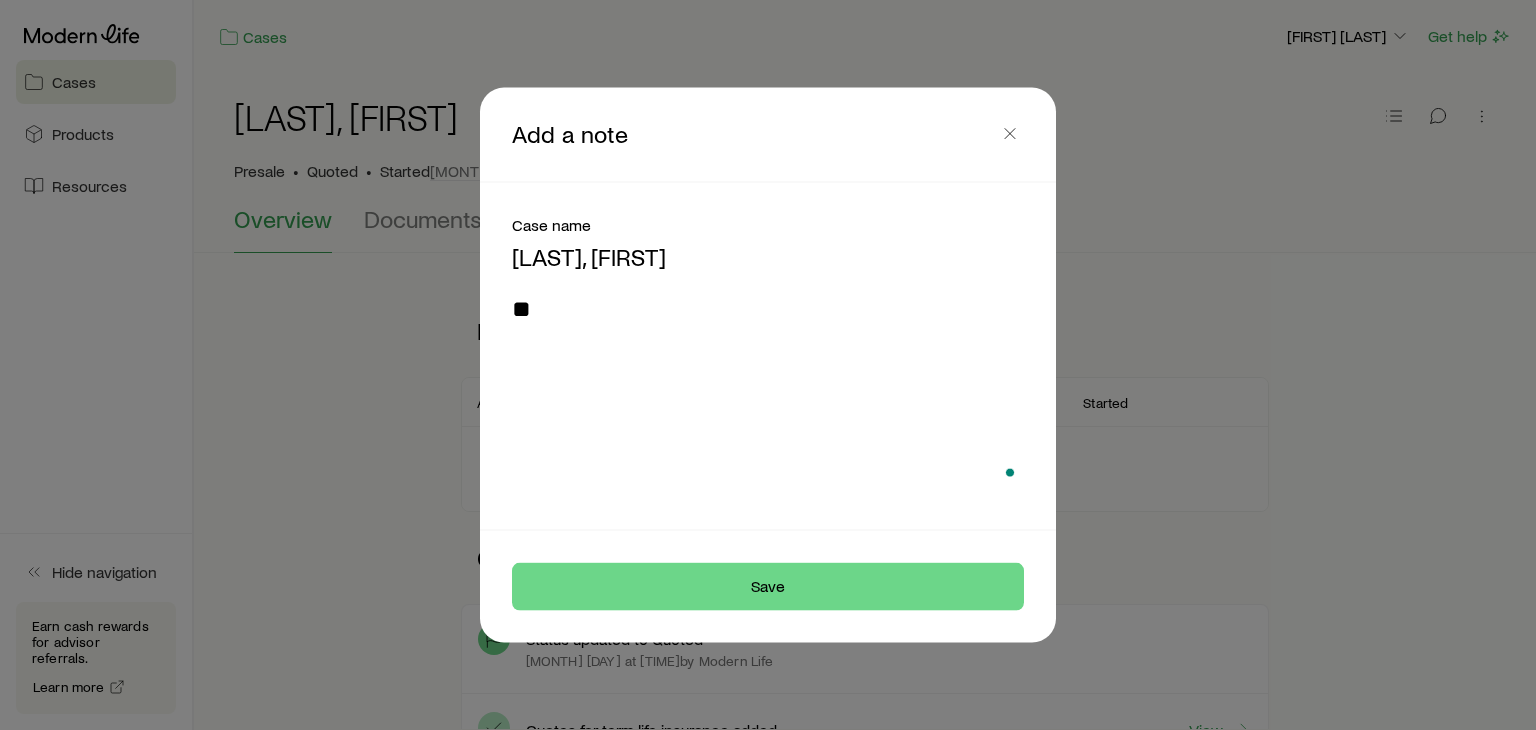 type on "*" 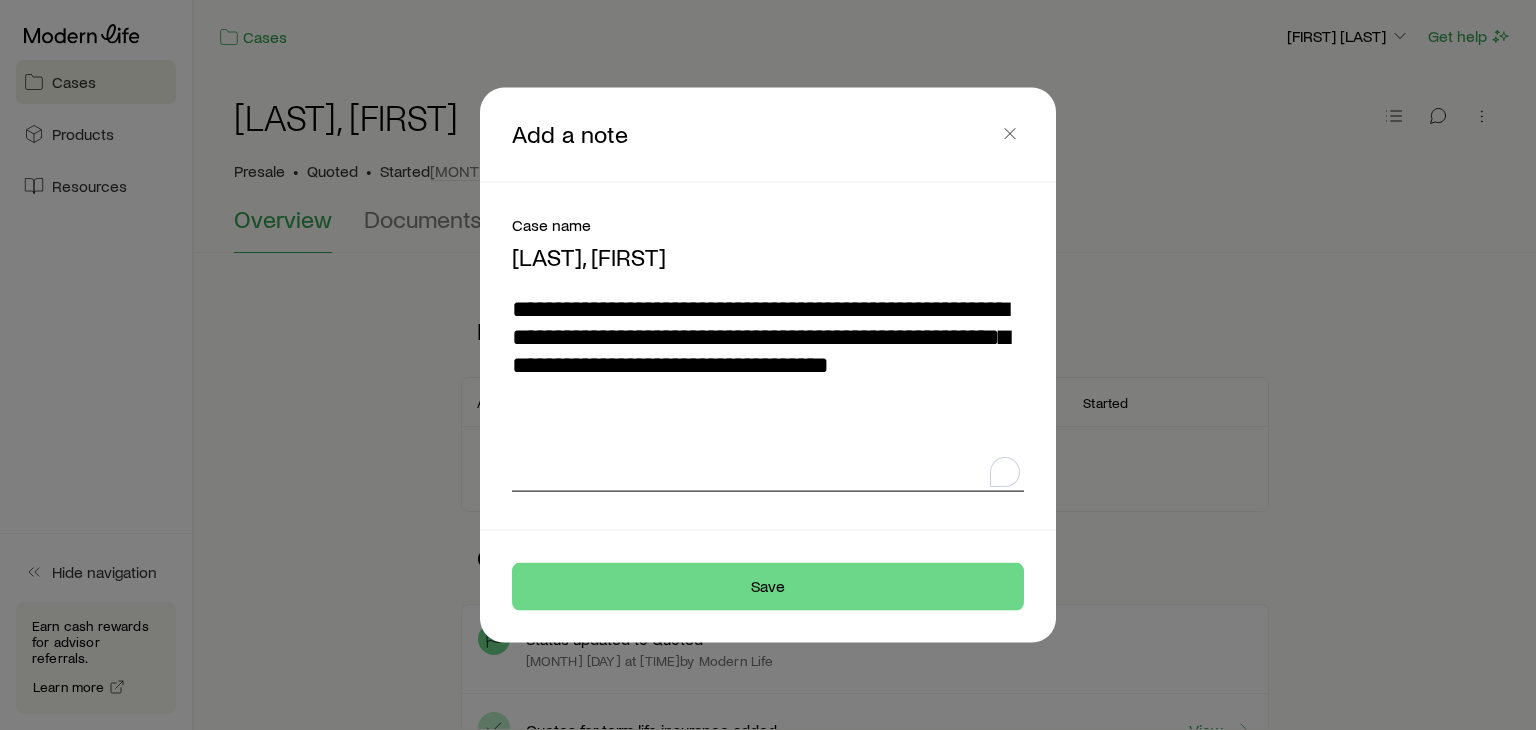 click on "**********" at bounding box center [768, 393] 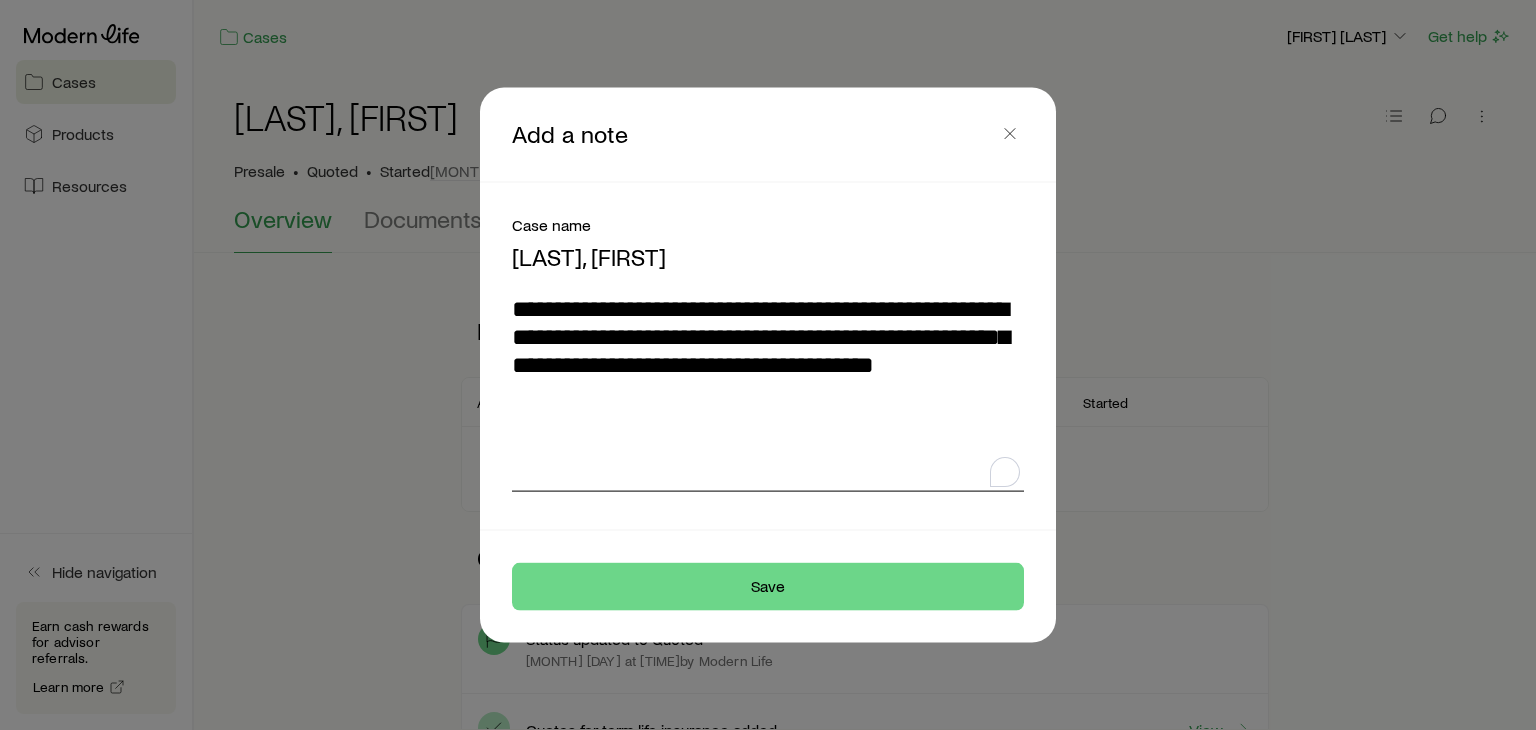 click on "**********" at bounding box center [768, 393] 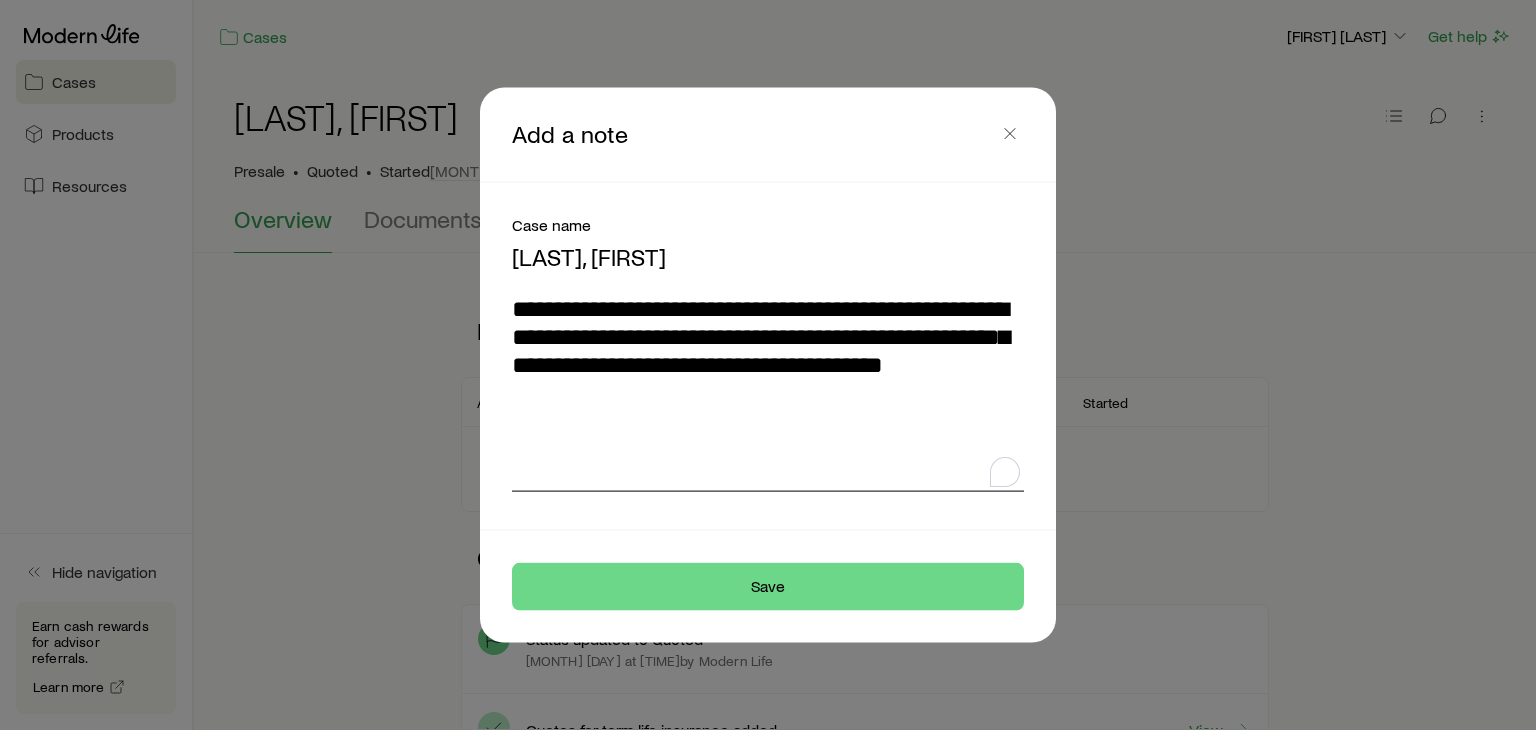click on "**********" at bounding box center [768, 393] 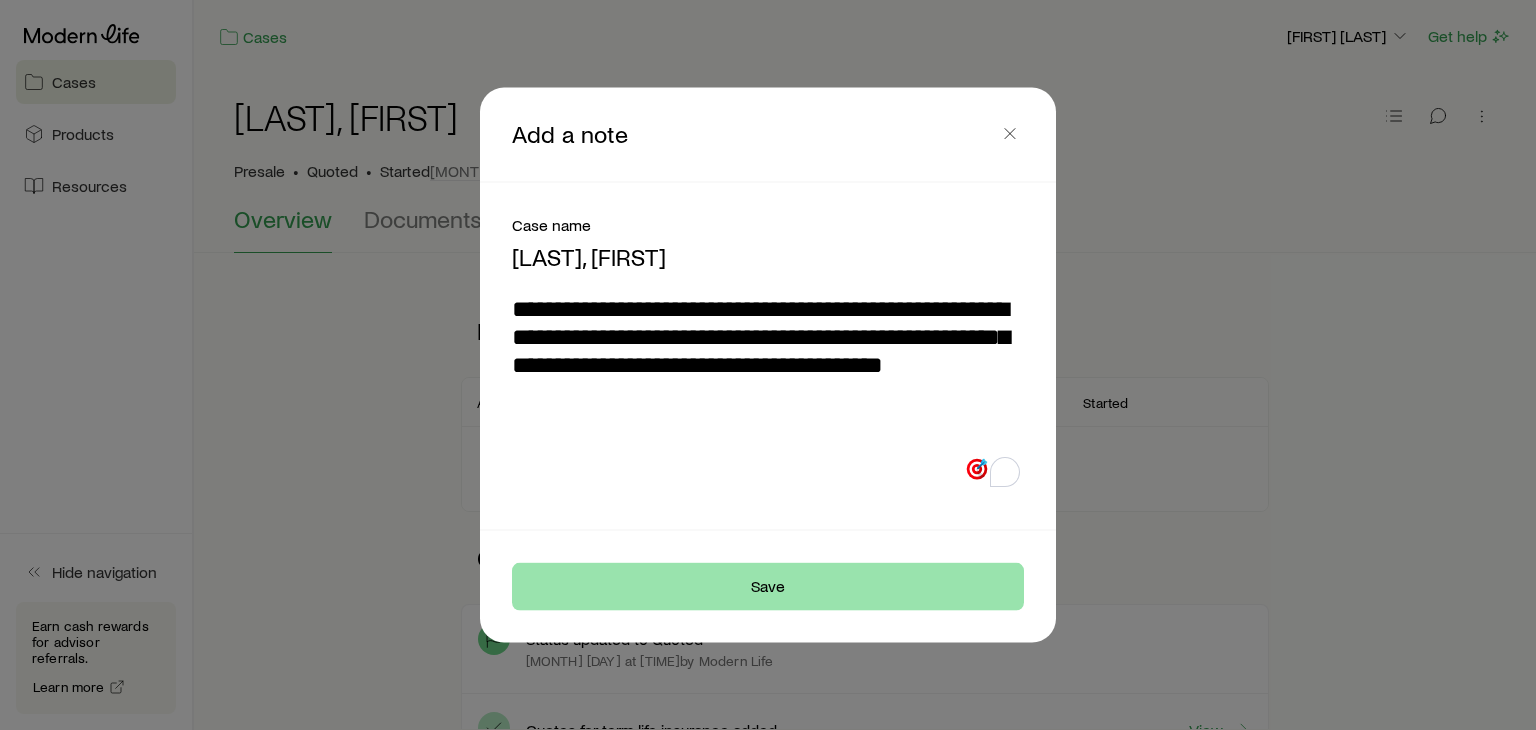 type on "**********" 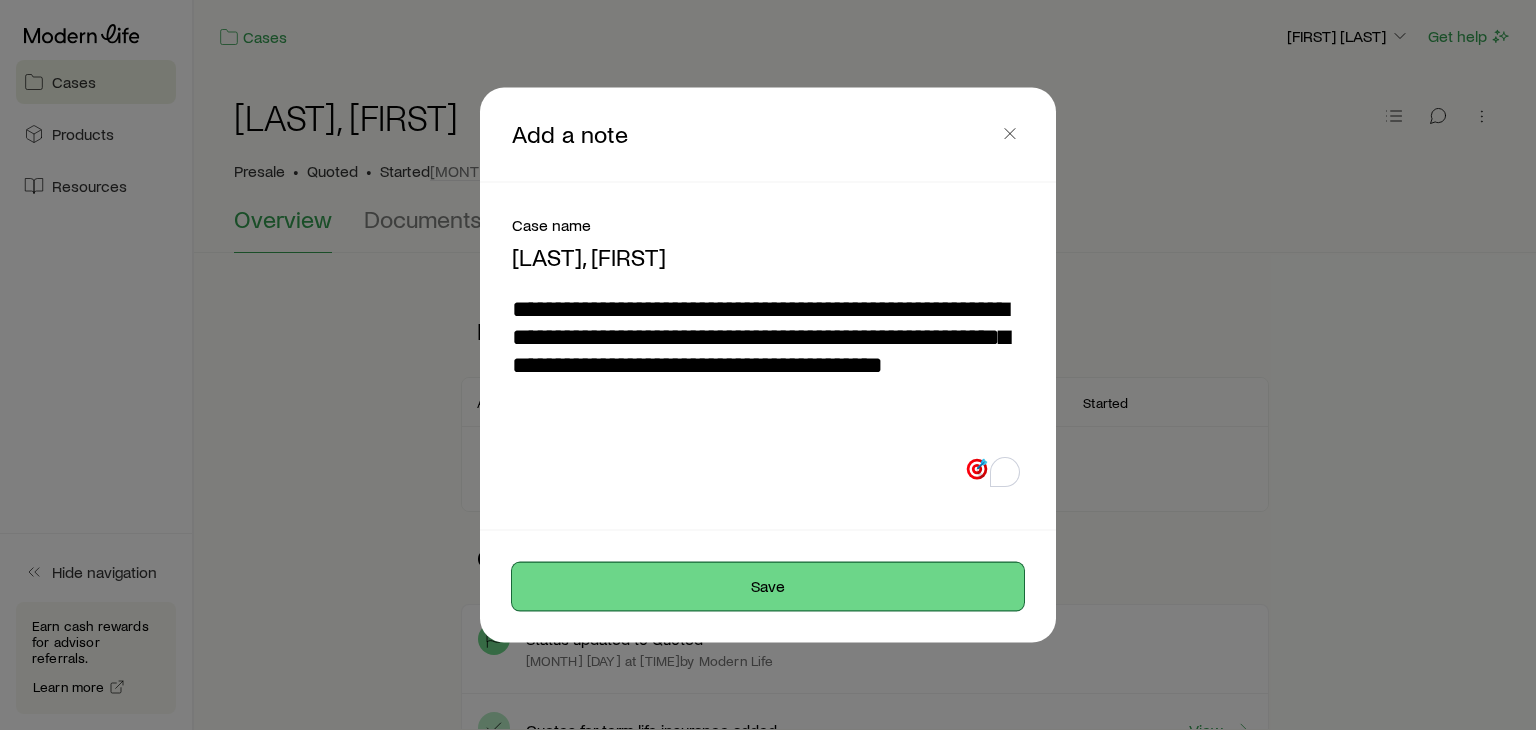 click on "Save" at bounding box center (768, 586) 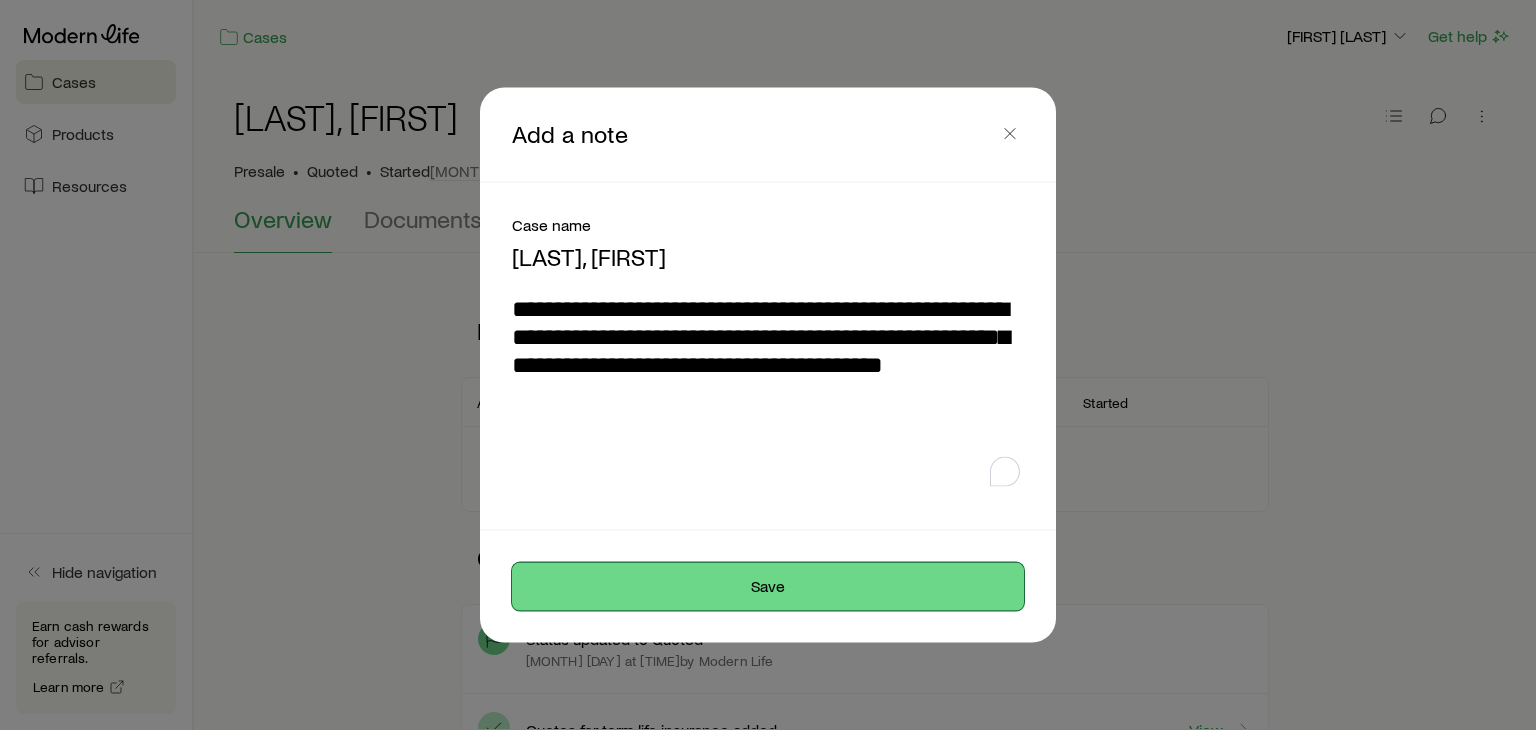 click on "Save" at bounding box center (768, 586) 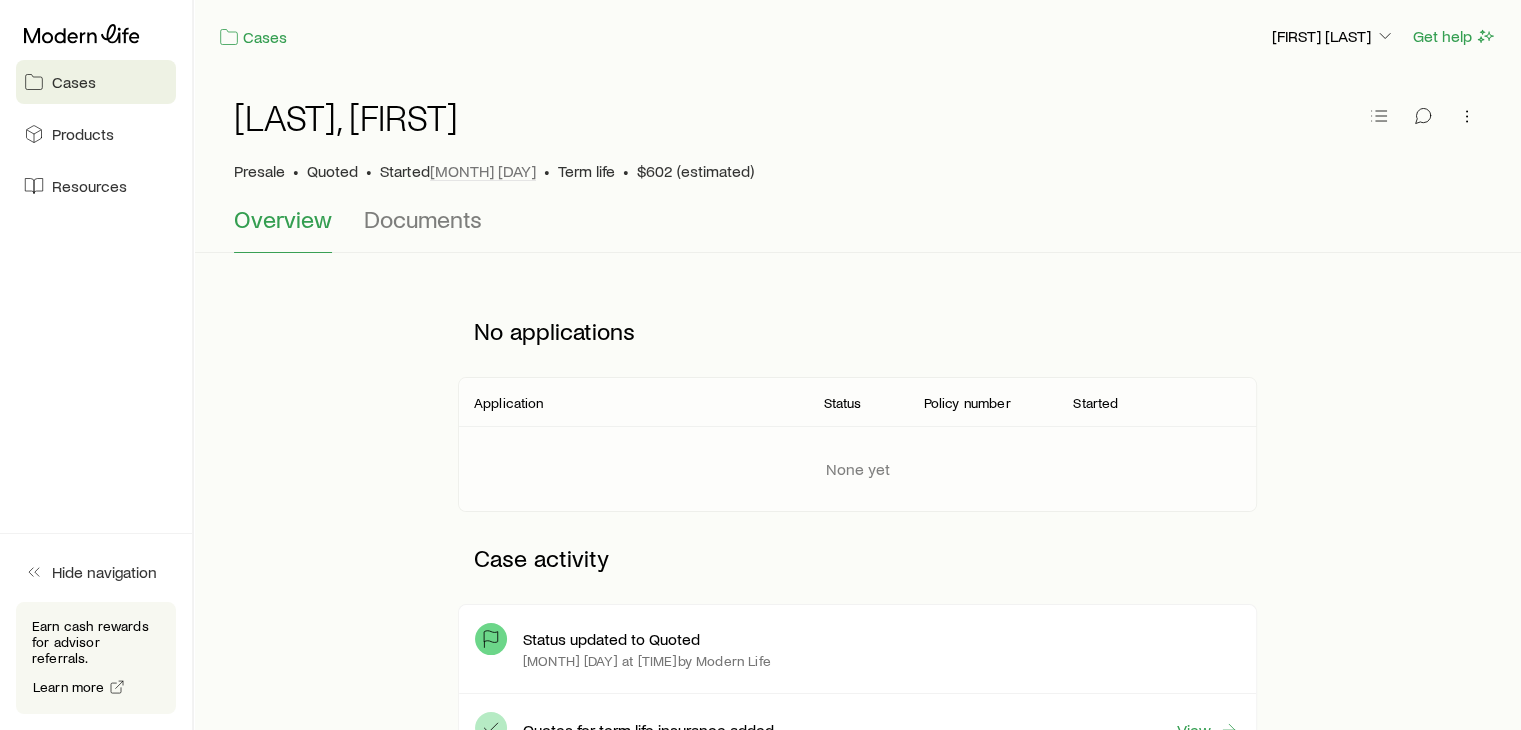click on "Cases" at bounding box center [74, 82] 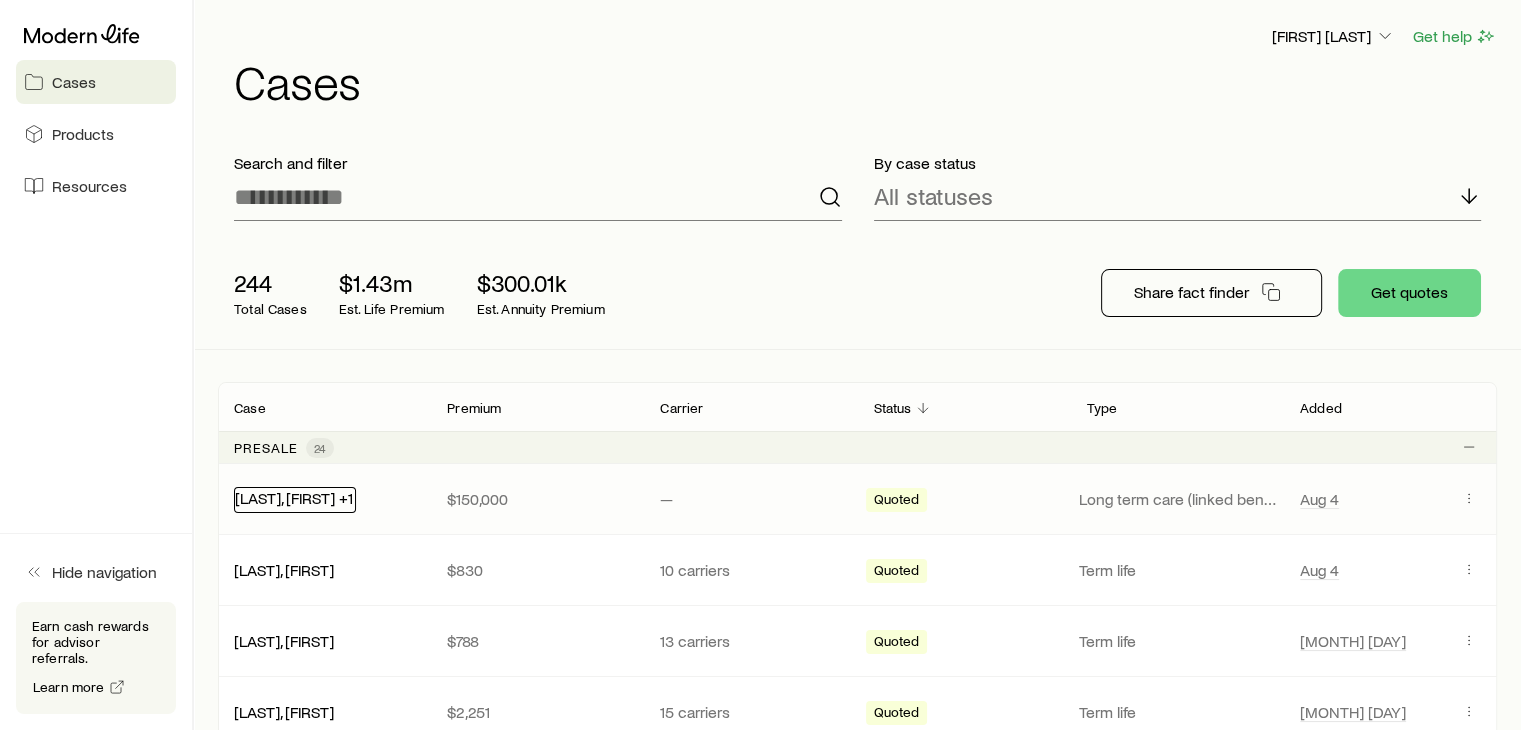 click on "[LAST], [FIRST] +1" at bounding box center (294, 497) 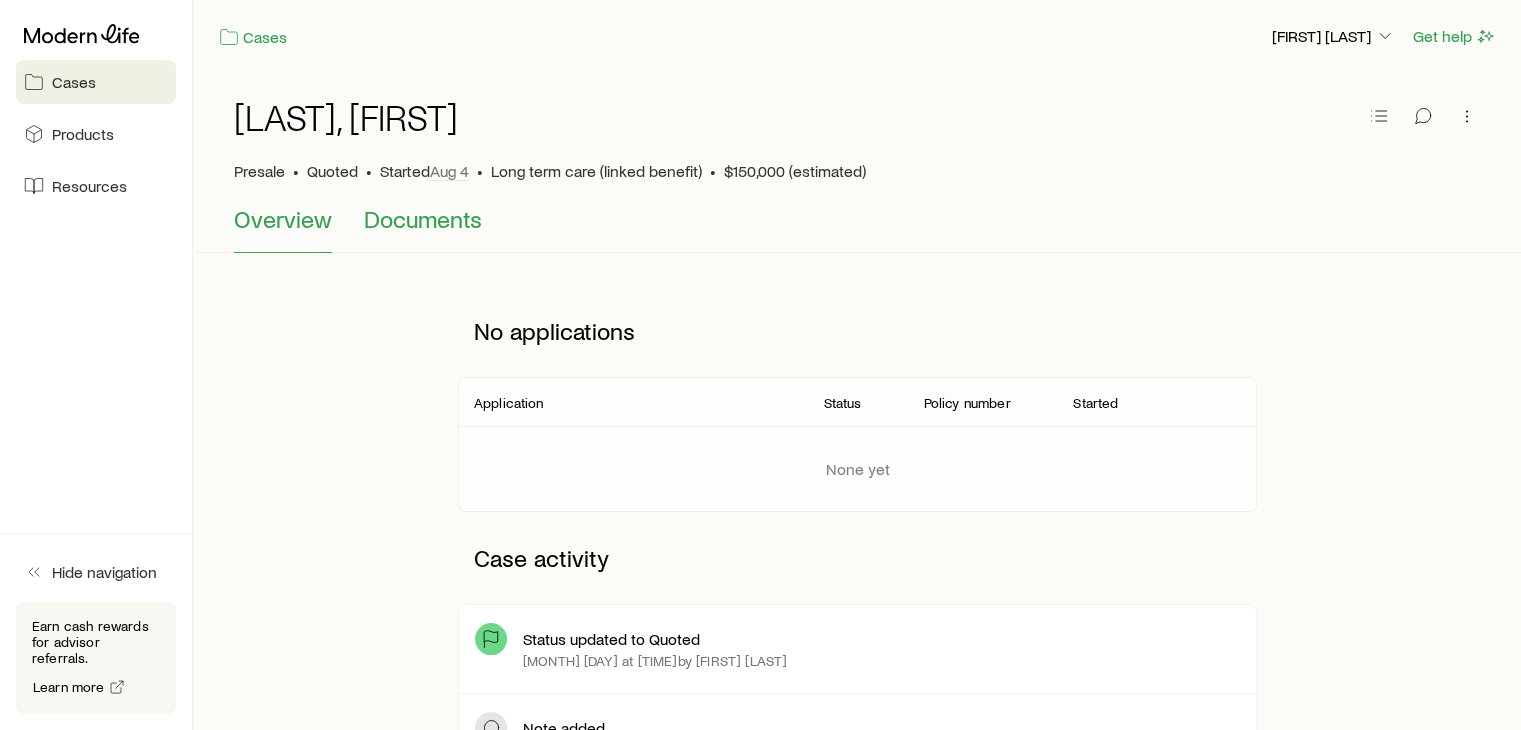 click on "Documents" at bounding box center (423, 219) 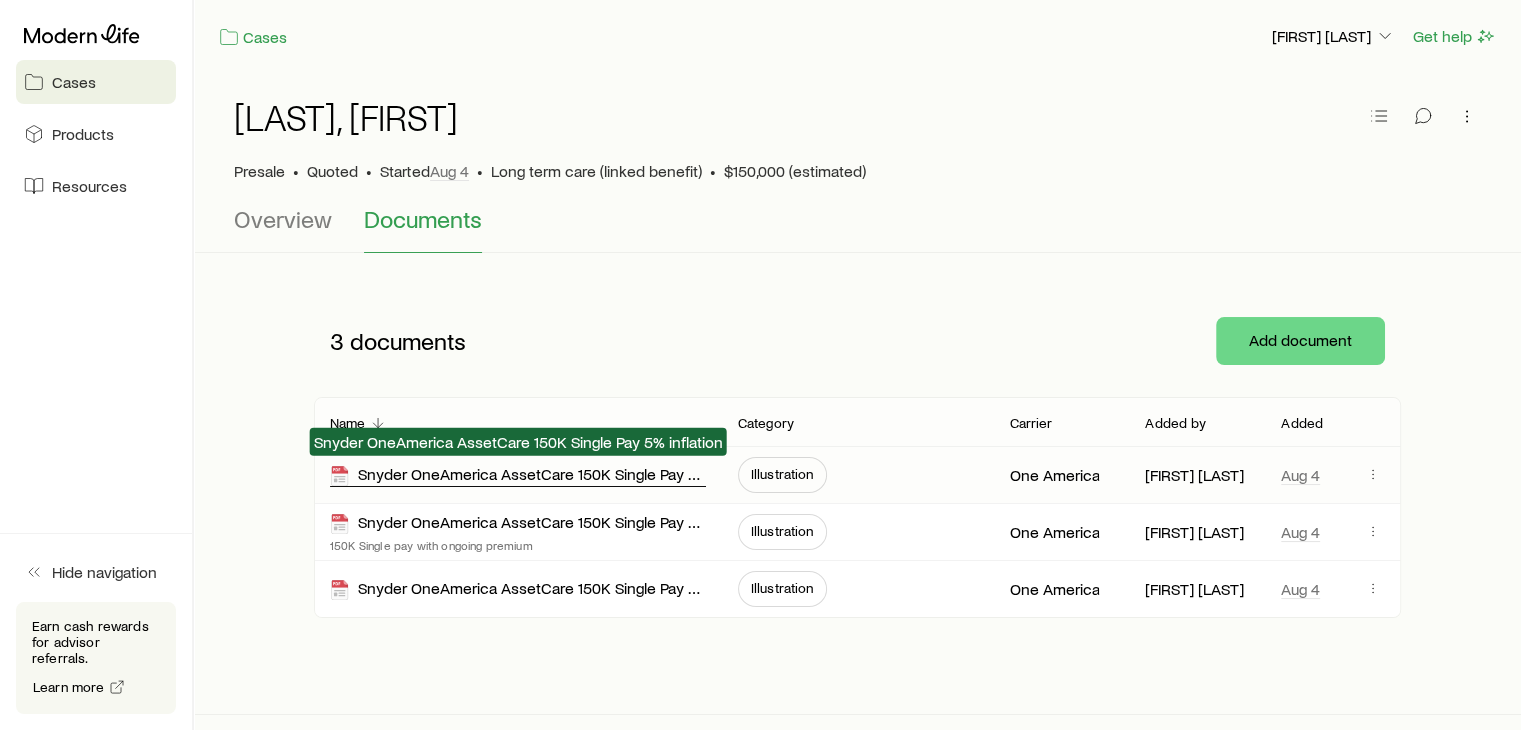 click on "Snyder OneAmerica AssetCare 150K Single Pay 5% inflation" at bounding box center (518, 475) 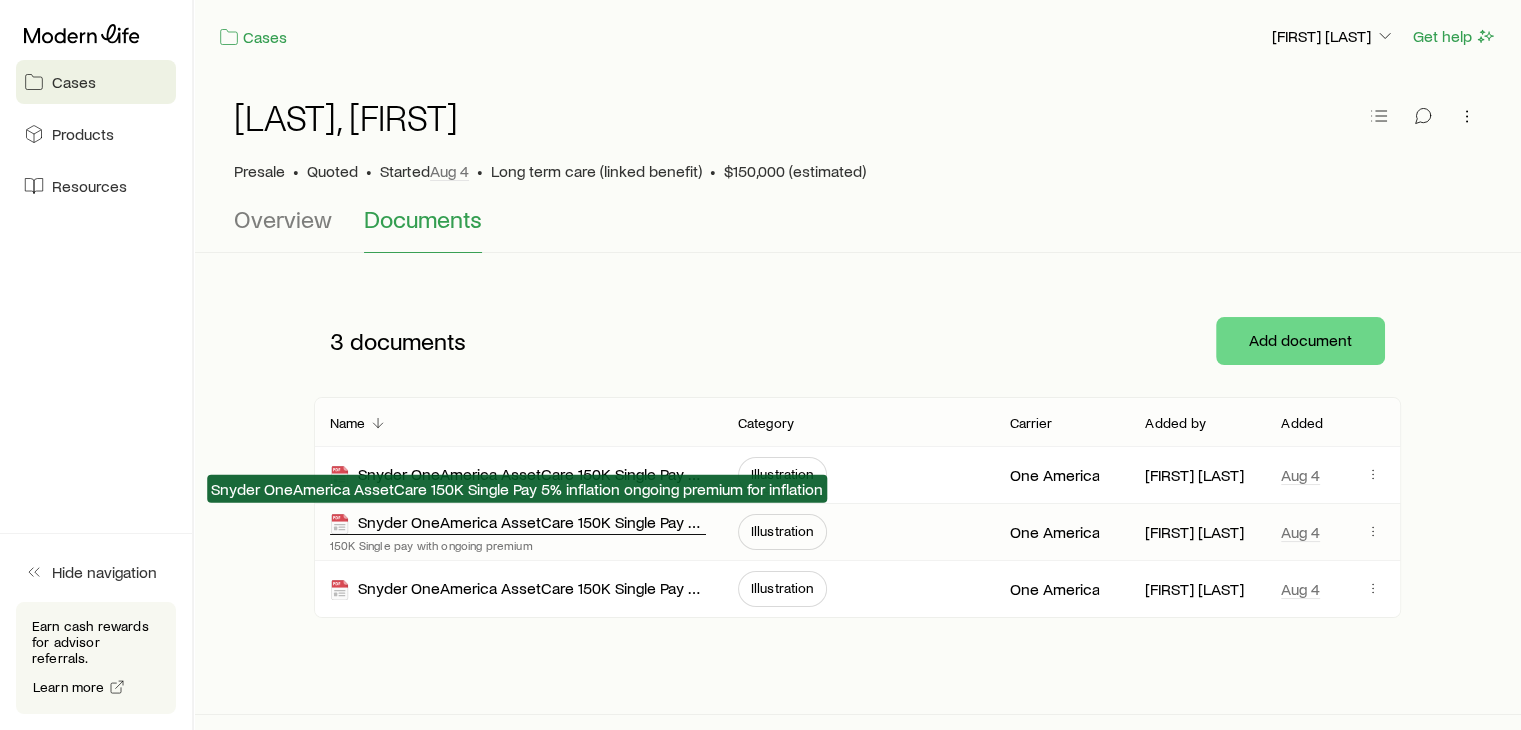 click on "Snyder OneAmerica AssetCare 150K Single Pay 5% inflation ongoing premium for inflation" at bounding box center (518, 523) 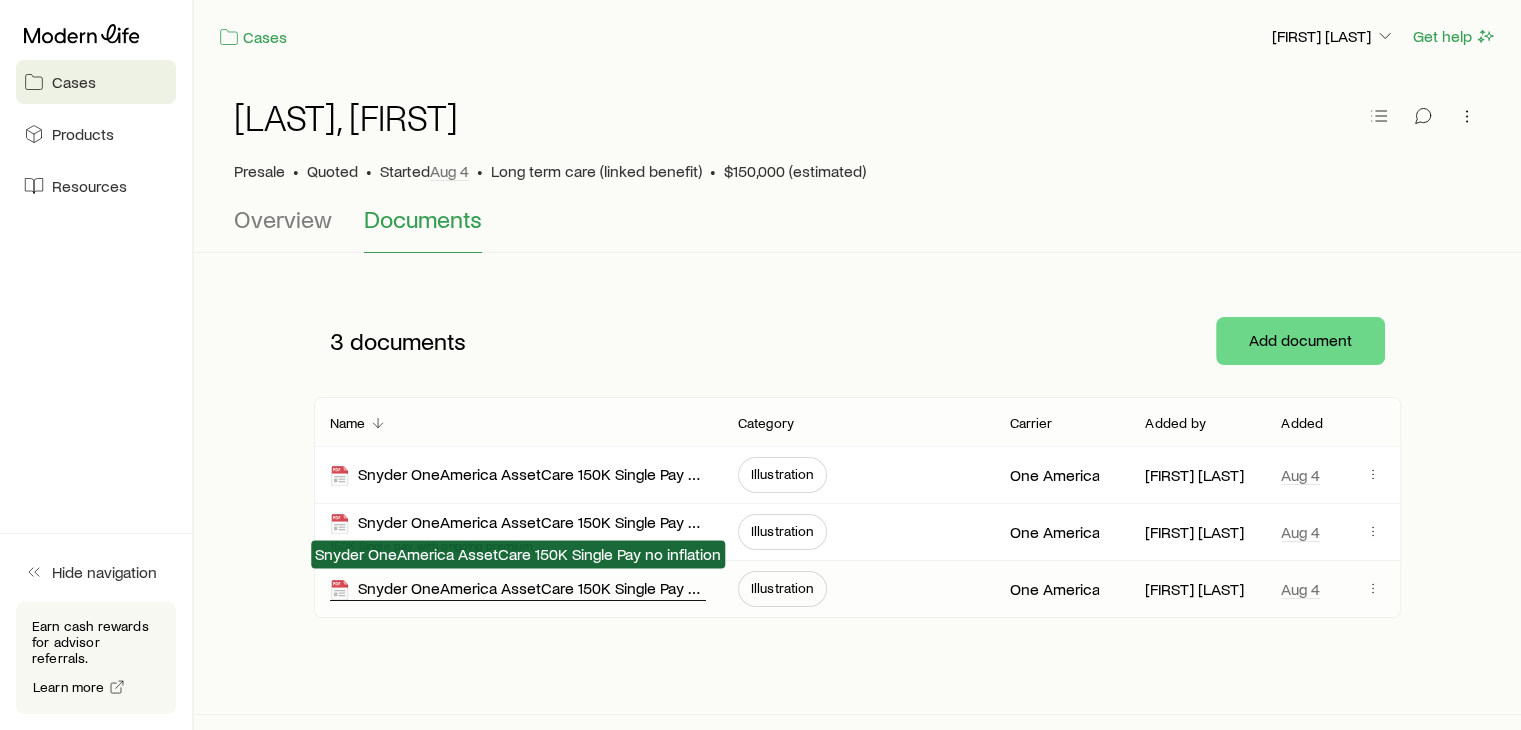 click on "Snyder OneAmerica AssetCare 150K Single Pay no inflation" at bounding box center [518, 589] 